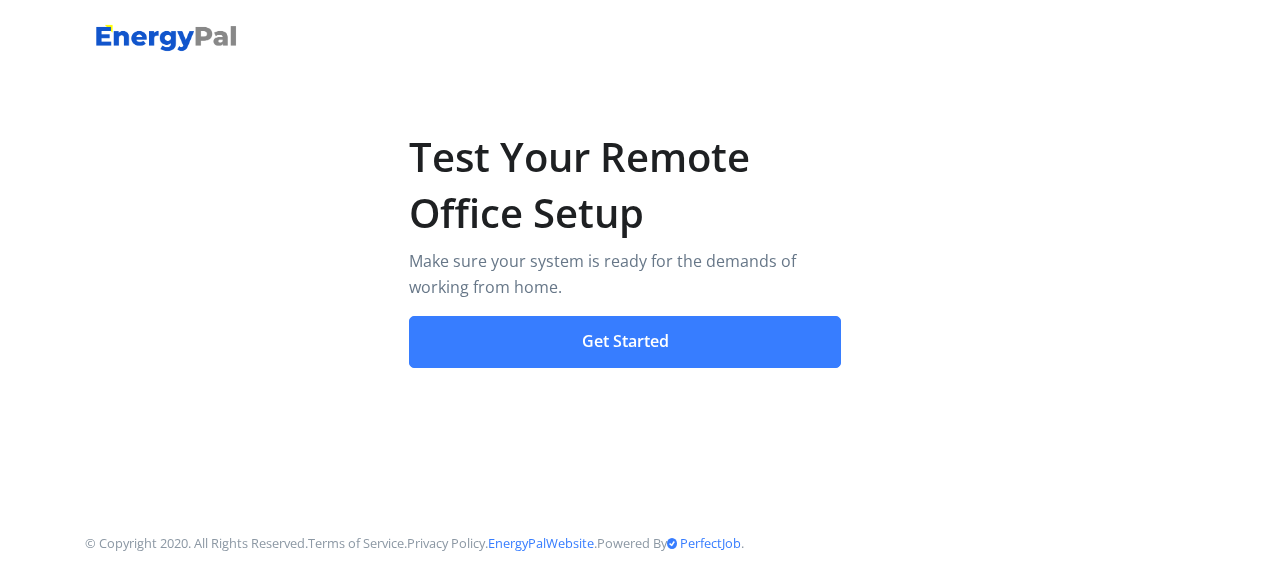 scroll, scrollTop: 0, scrollLeft: 0, axis: both 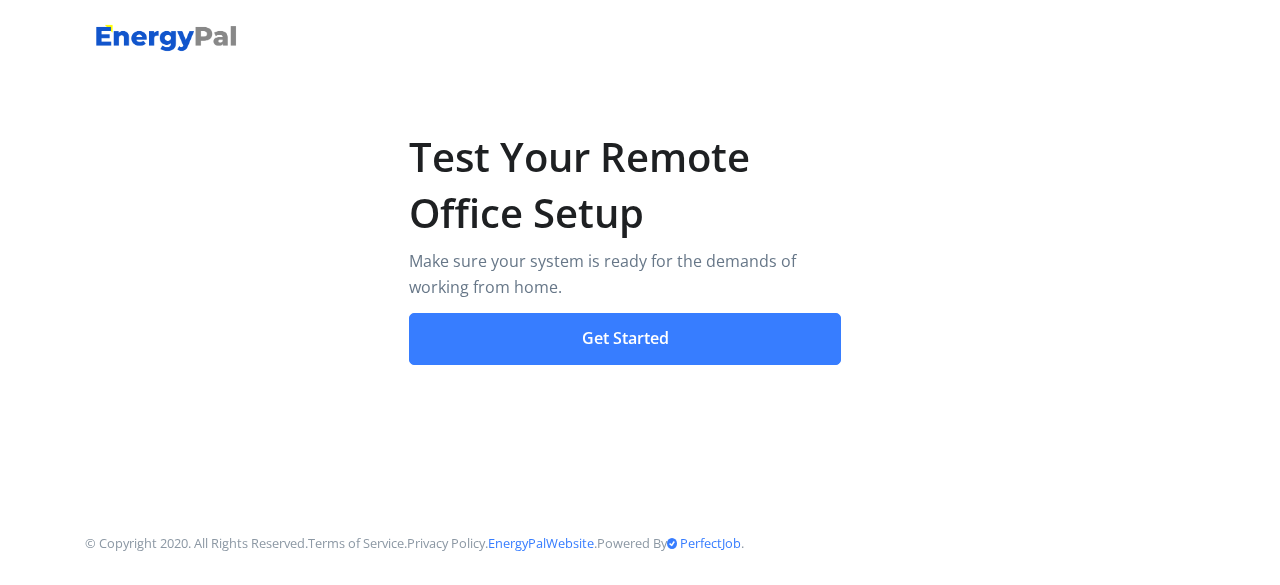 click on "Get Started" at bounding box center (625, 339) 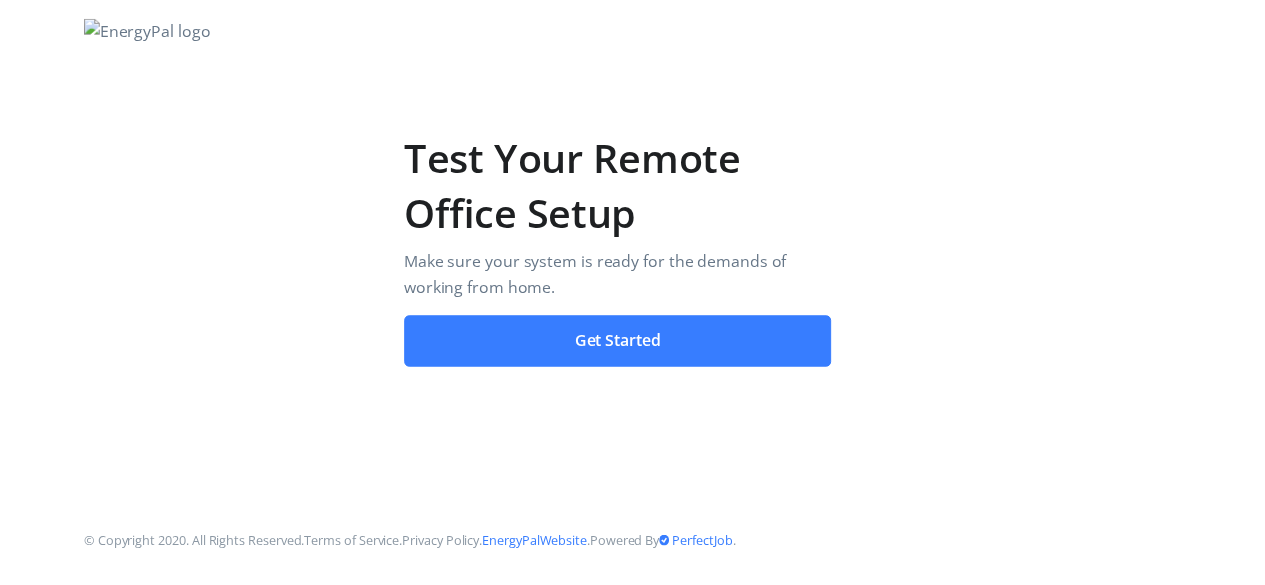 scroll, scrollTop: 0, scrollLeft: 0, axis: both 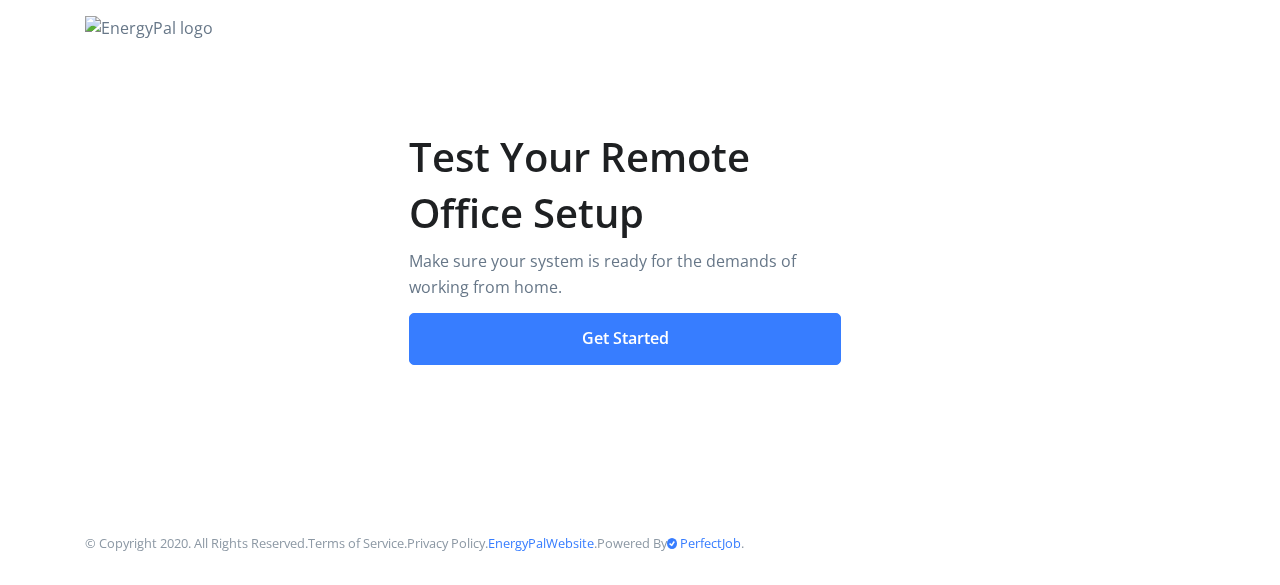 click on "Get Started" at bounding box center (625, 339) 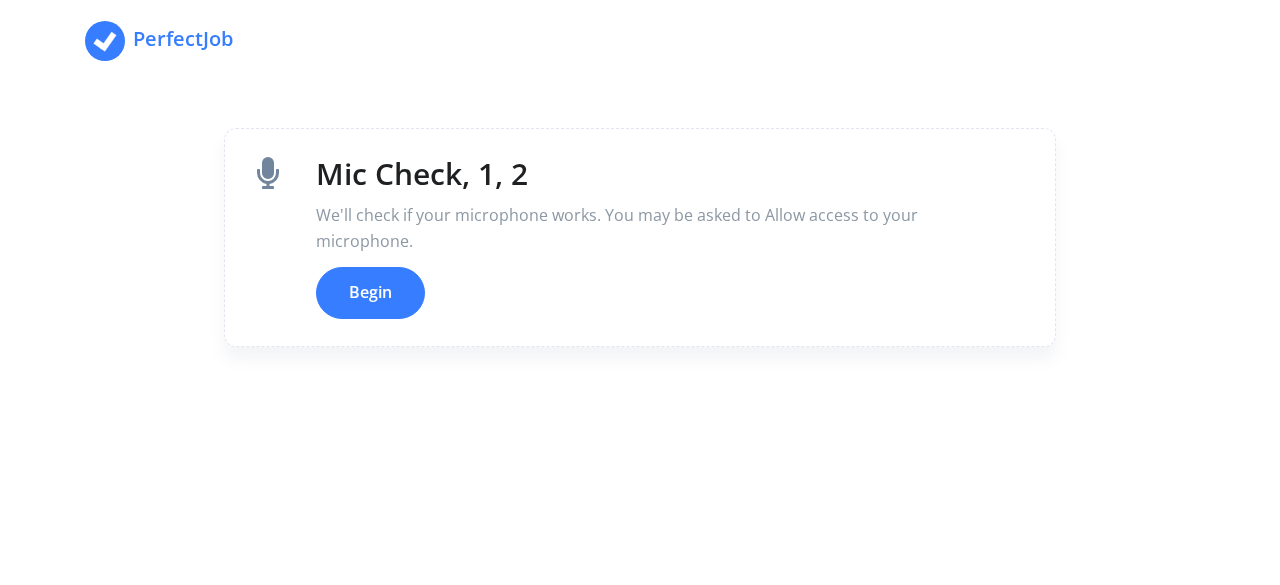 click on "Begin" at bounding box center (370, 293) 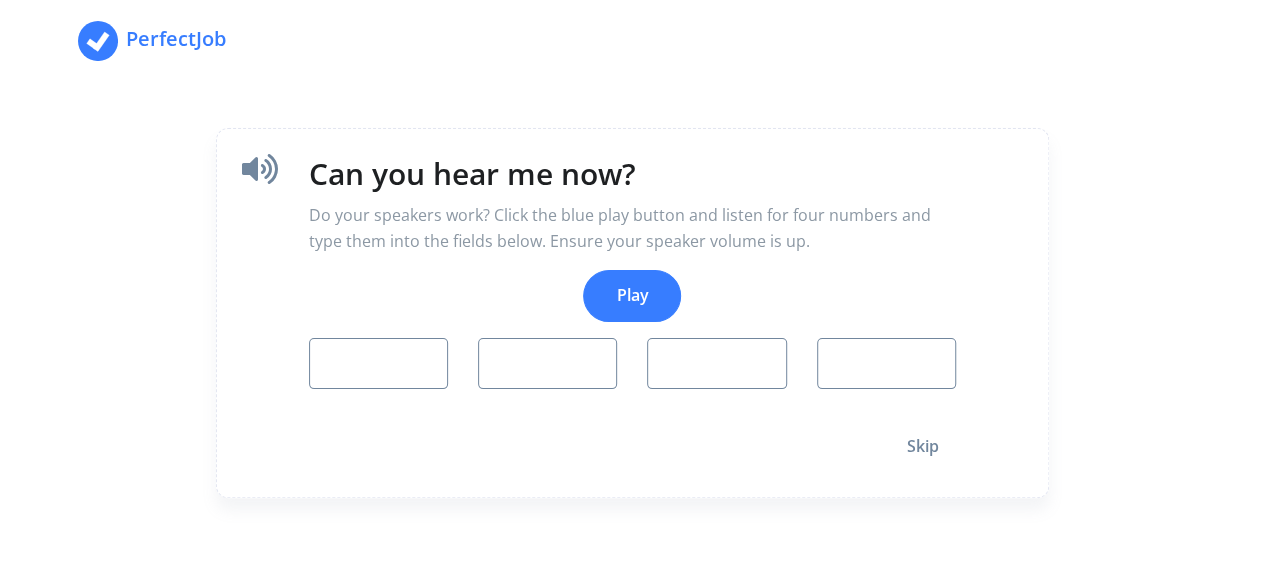 click at bounding box center [378, 364] 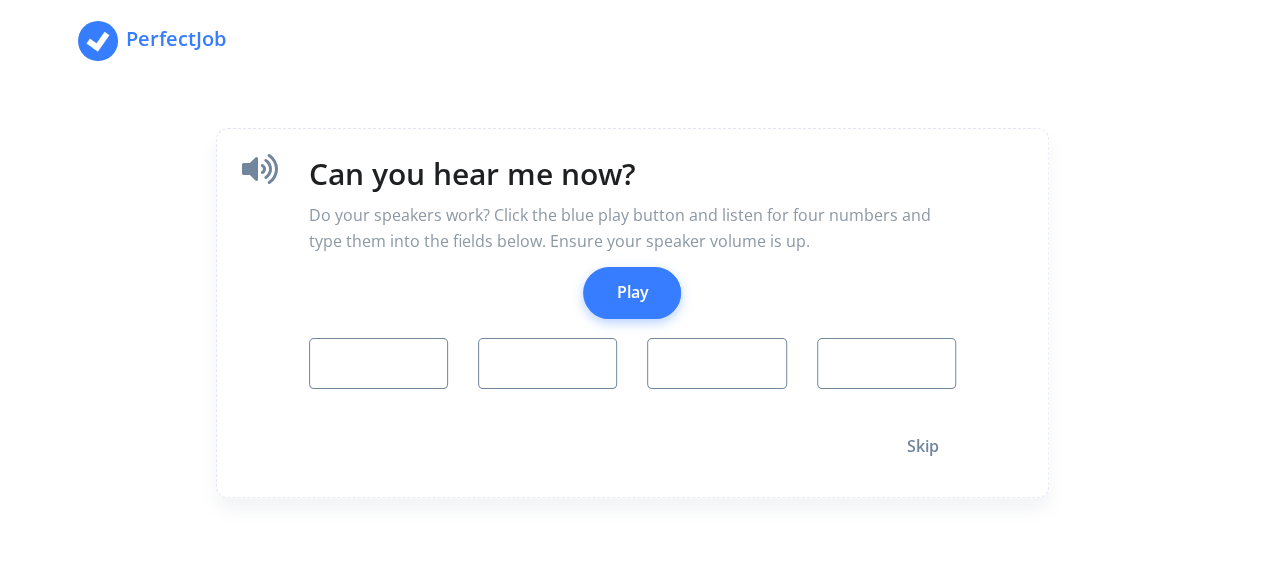 click on "Play" at bounding box center [632, 293] 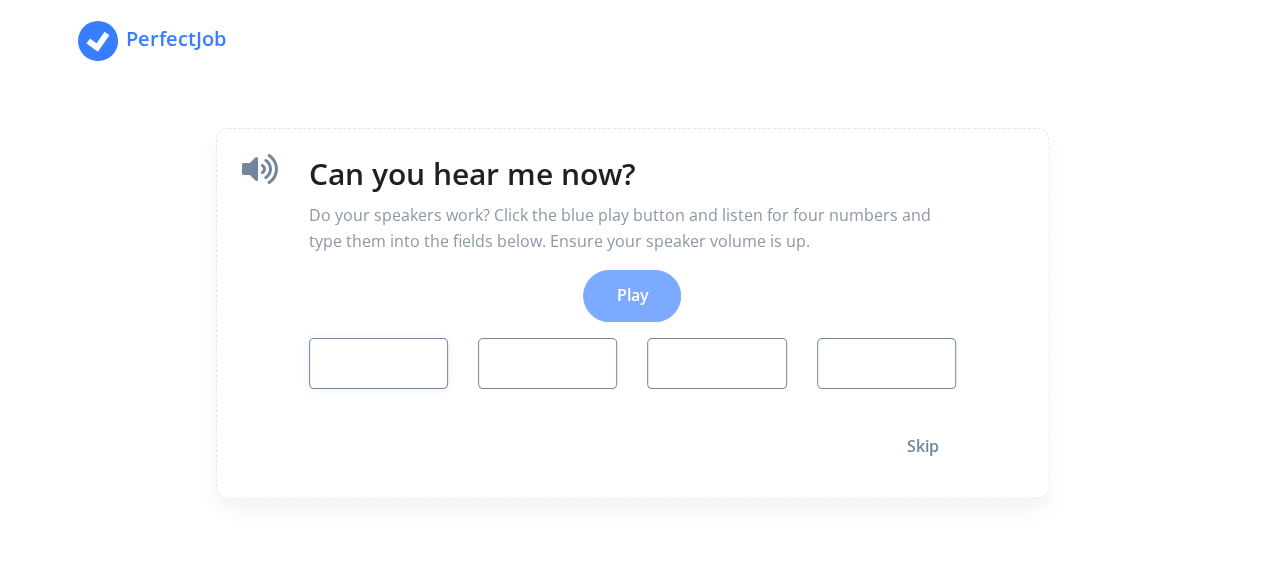 type on "5" 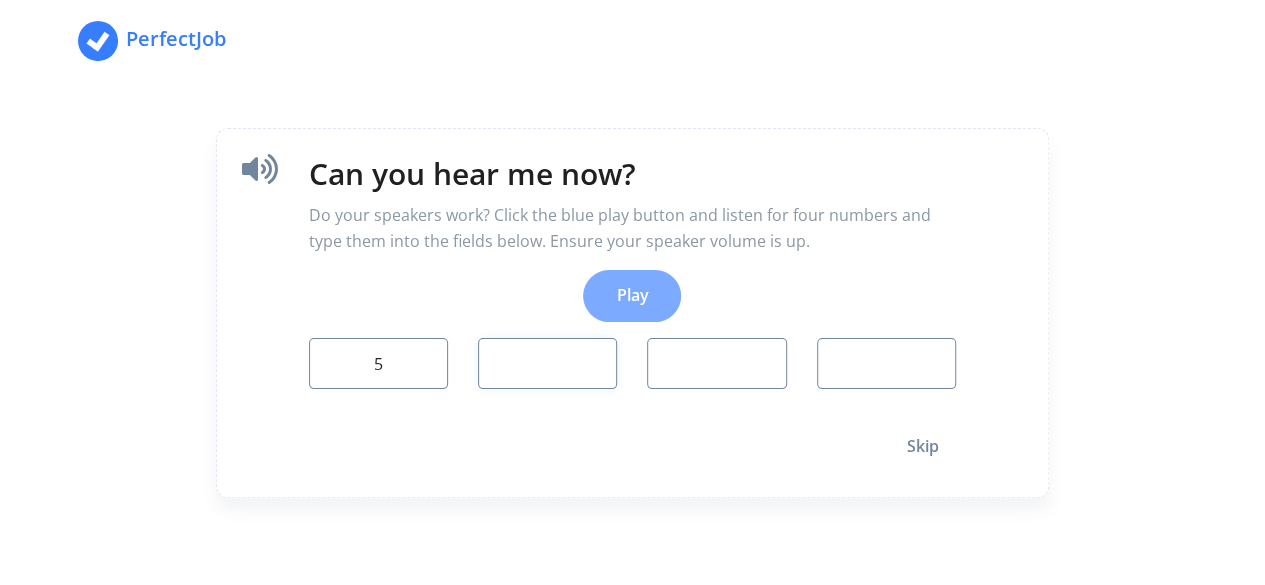 type on "6" 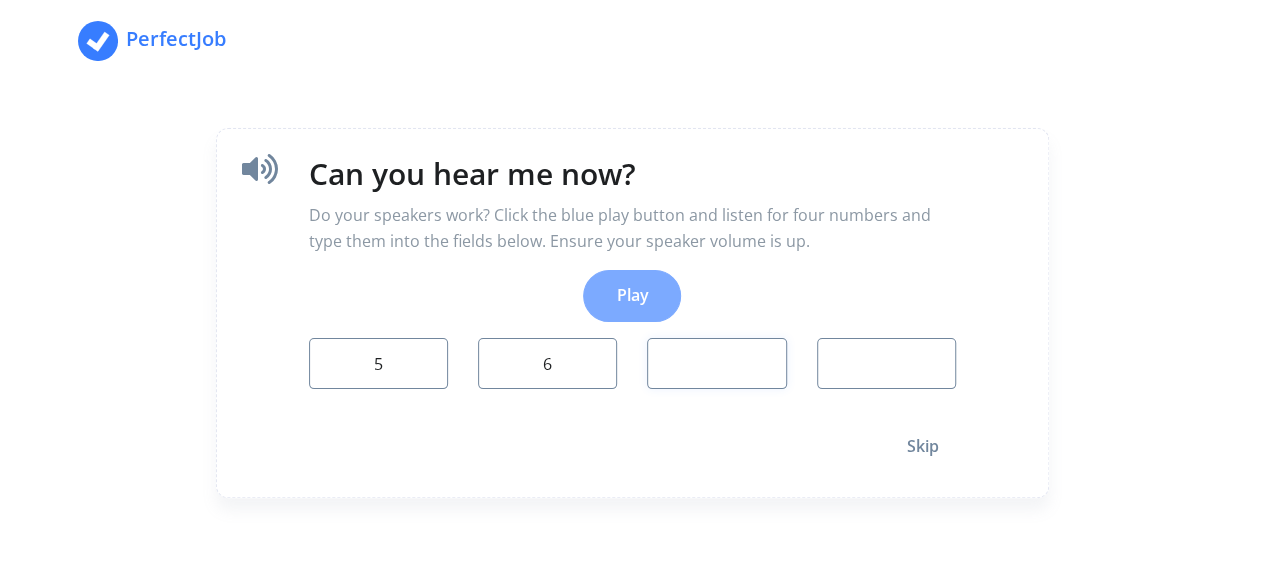 type on "9" 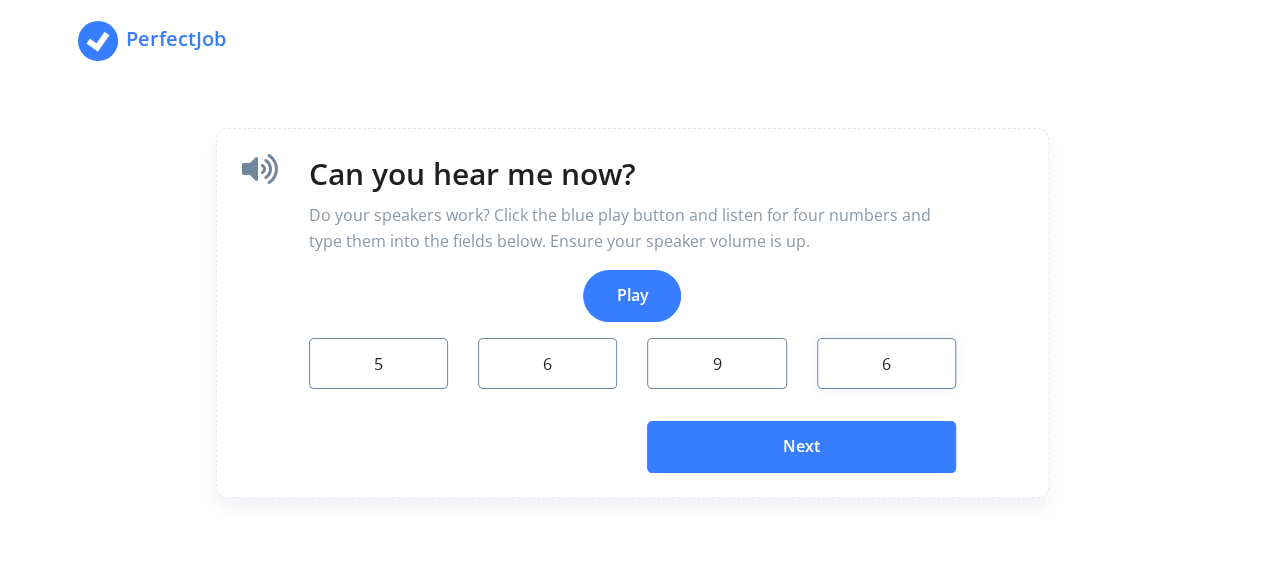 type on "6" 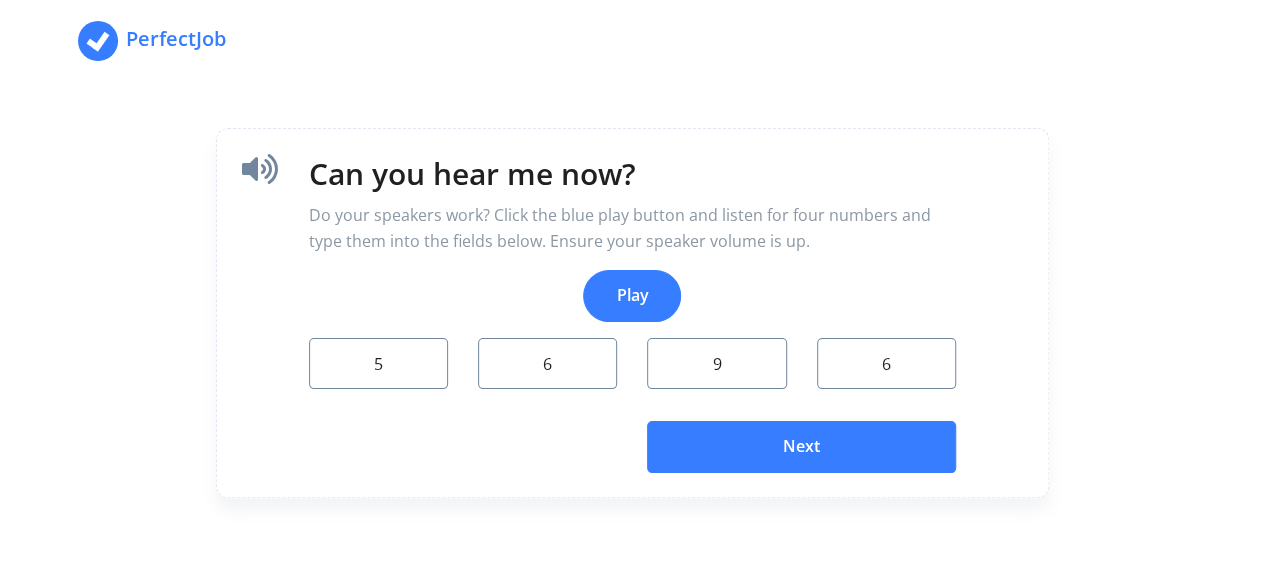 click on "Next" at bounding box center [801, 447] 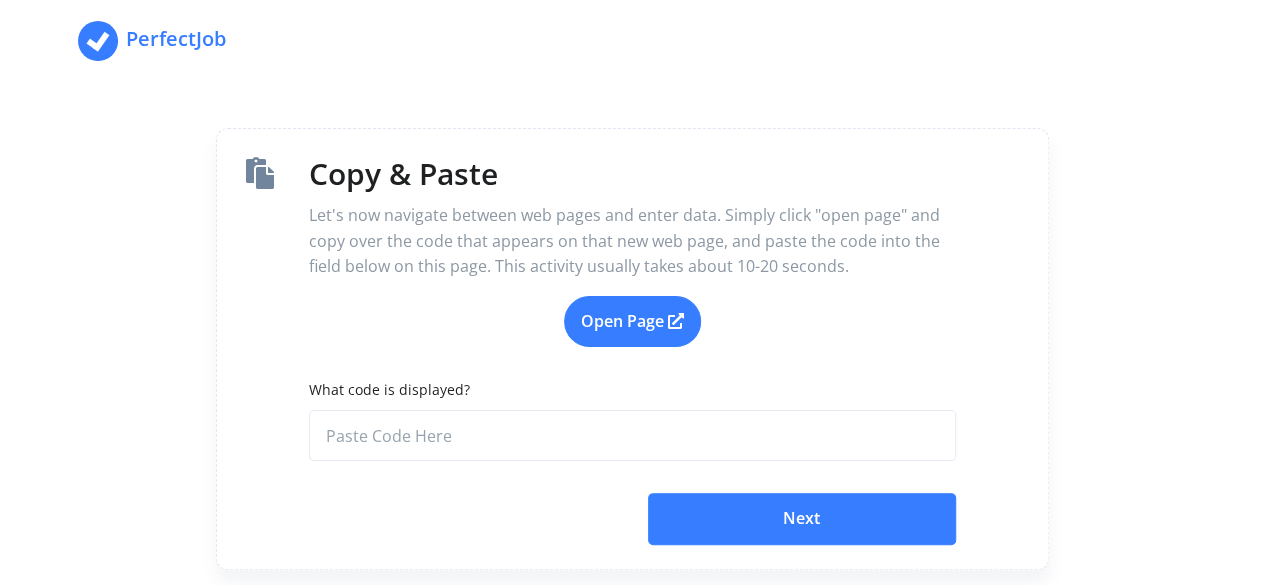 scroll, scrollTop: 110, scrollLeft: 0, axis: vertical 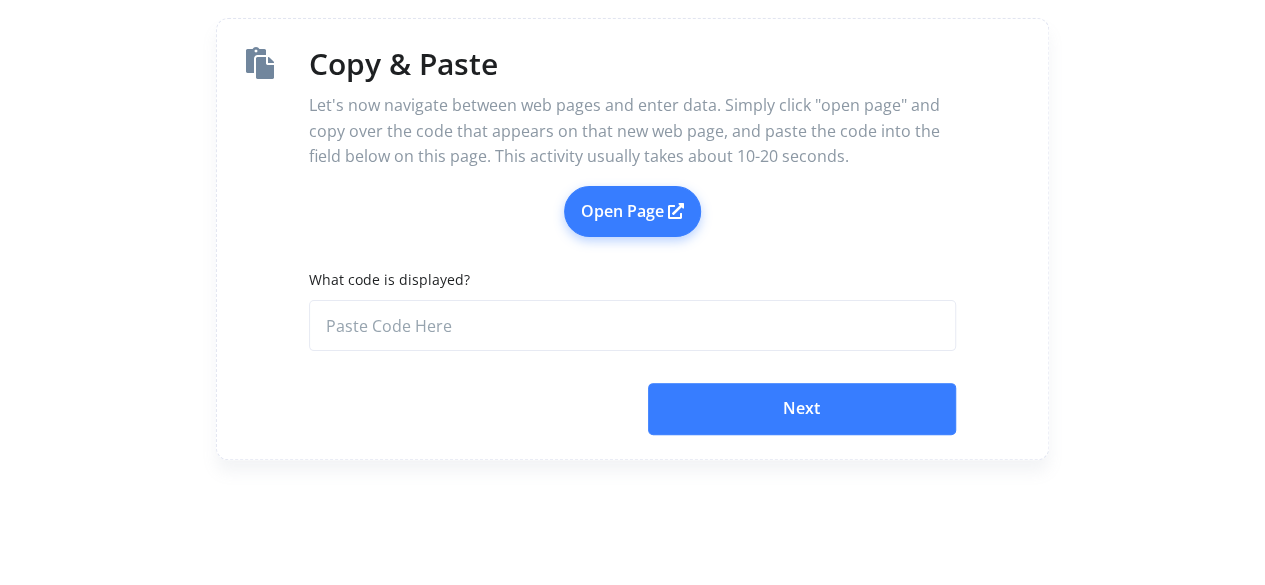 click on "Open Page" at bounding box center (632, 212) 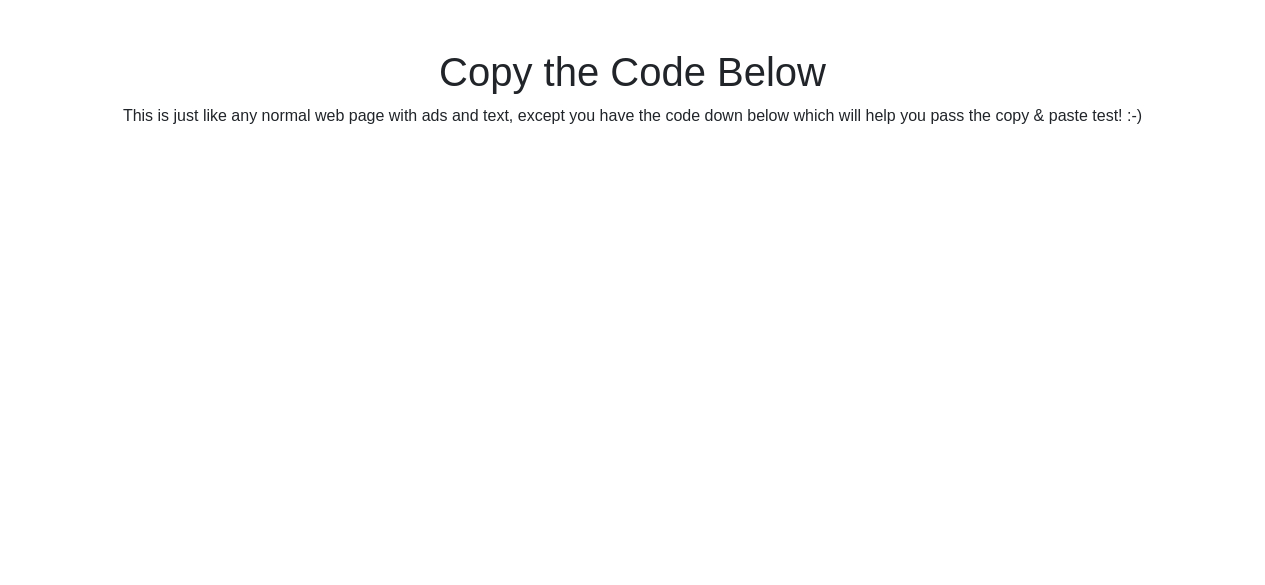 scroll, scrollTop: 0, scrollLeft: 0, axis: both 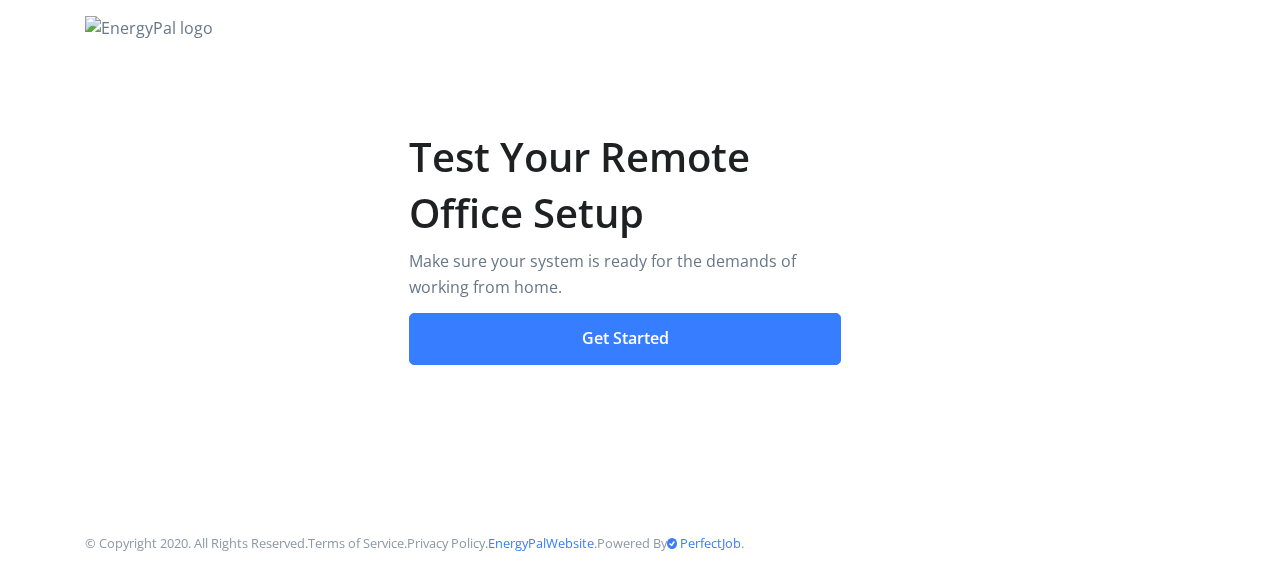 click on "Get Started" at bounding box center (625, 339) 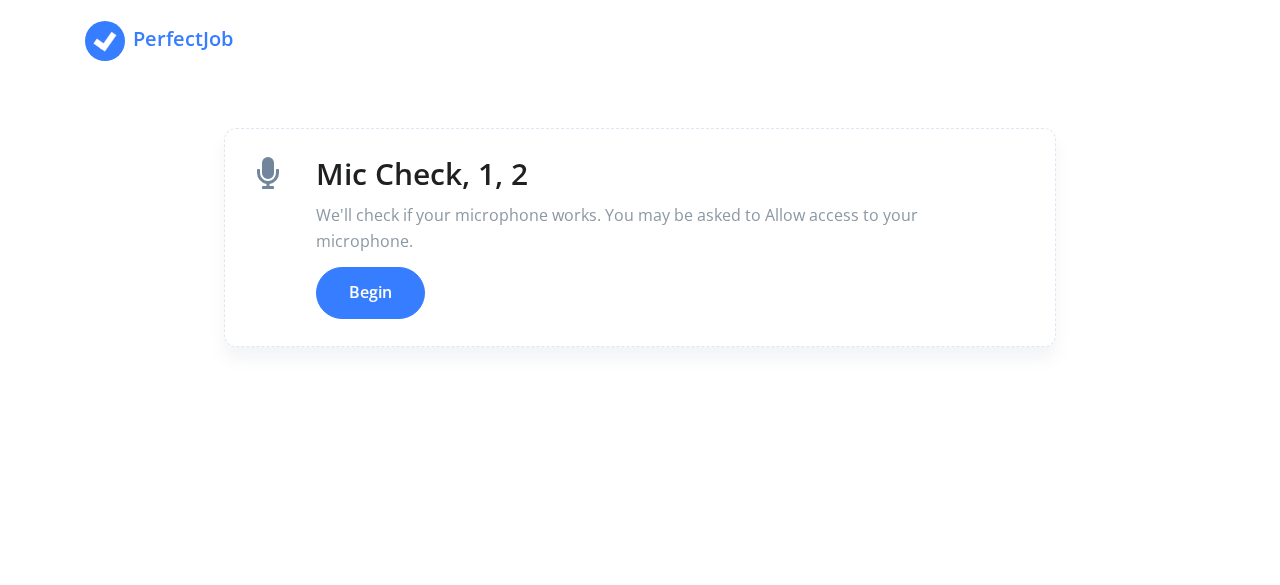 click on "Begin" at bounding box center (370, 293) 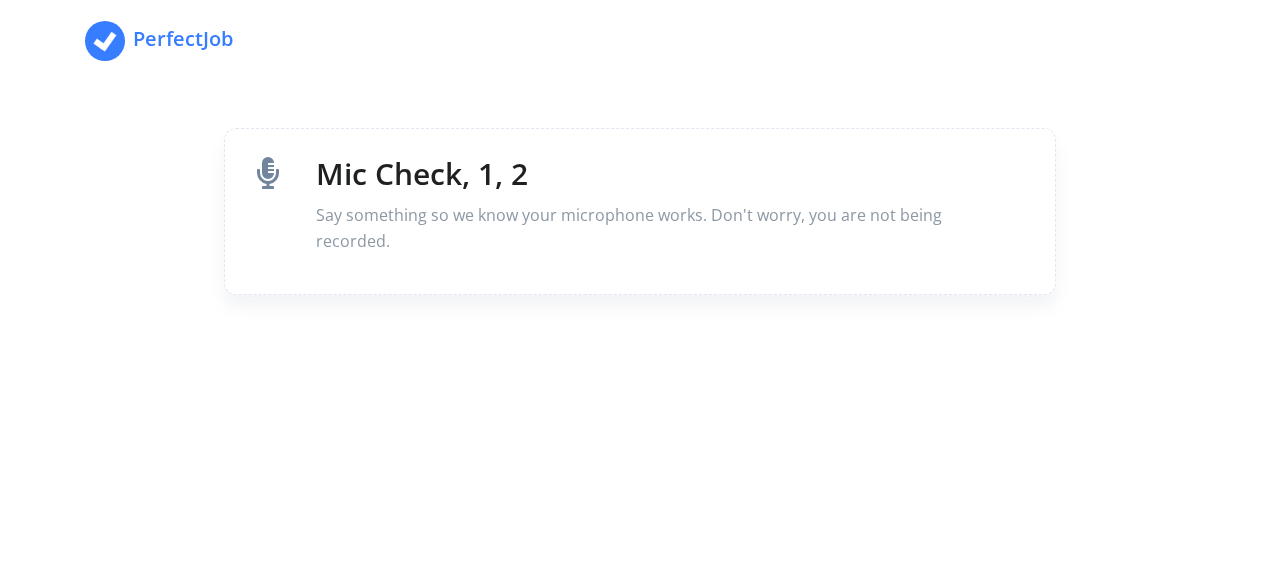 click on "Say something so we know your microphone works. Don't worry, you are not being recorded." at bounding box center [639, 228] 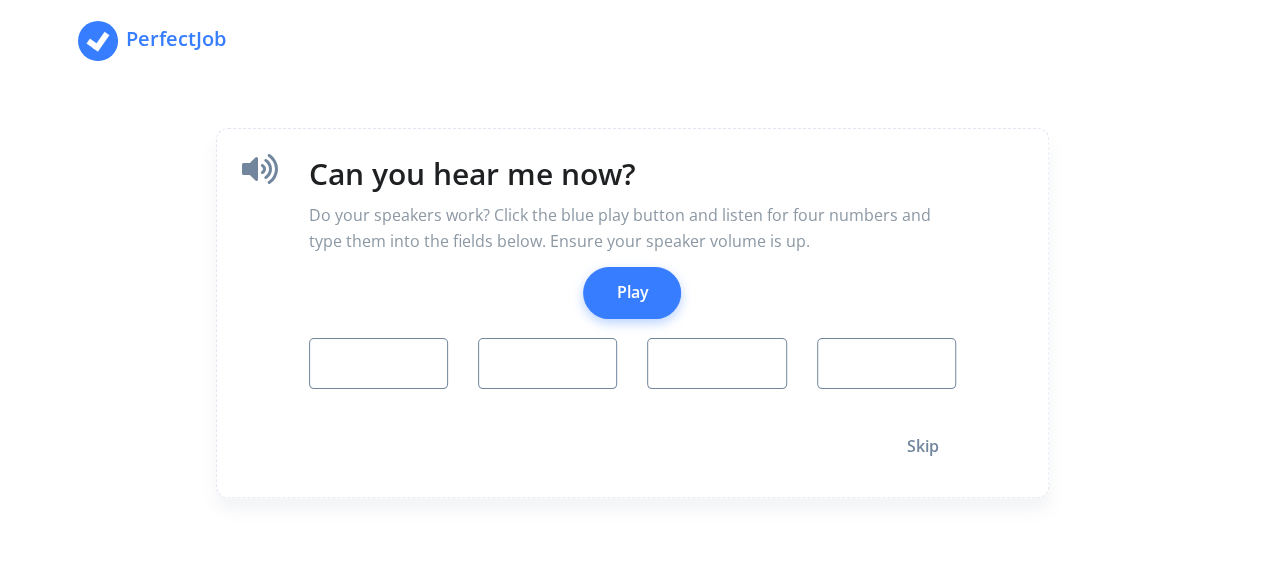 drag, startPoint x: 692, startPoint y: 275, endPoint x: 617, endPoint y: 288, distance: 76.11833 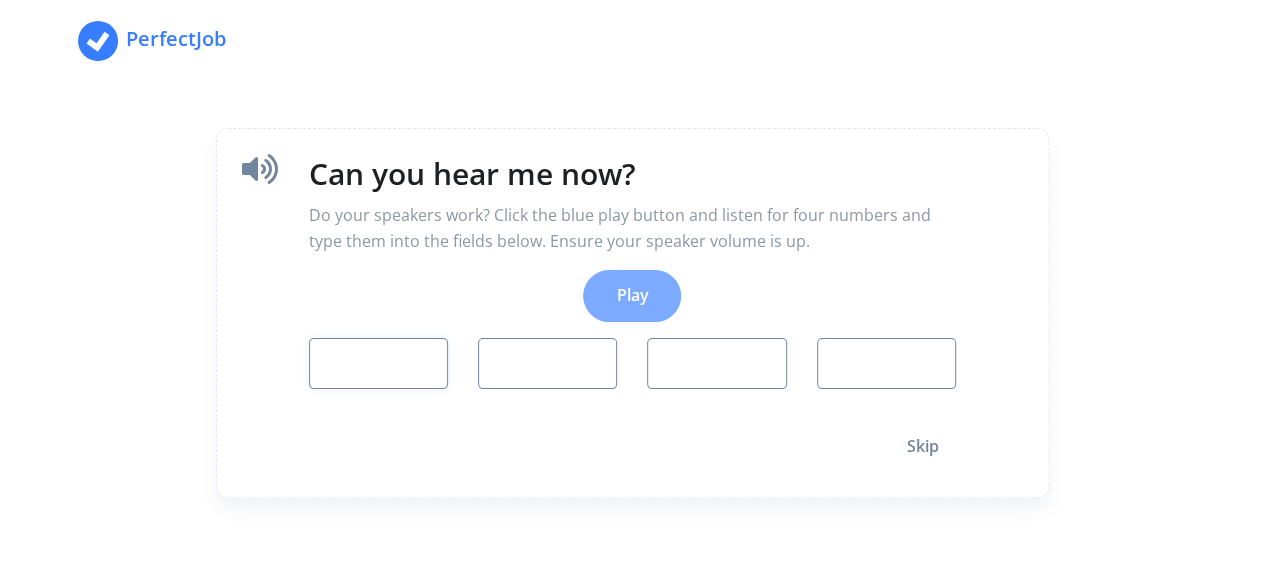 type on "9" 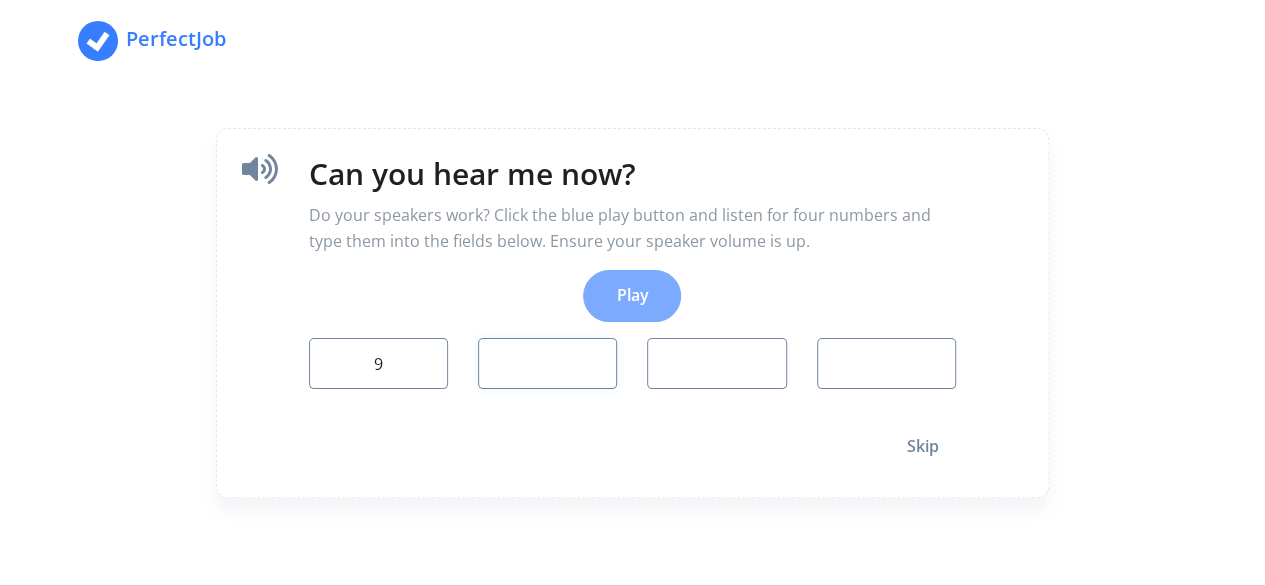 type on "7" 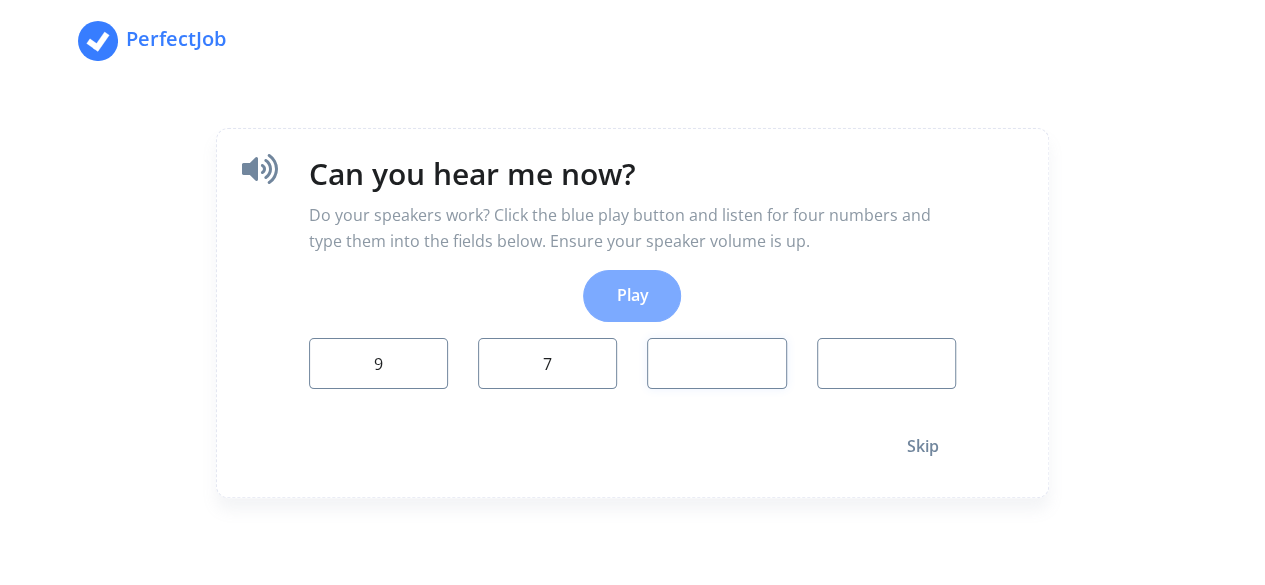 type on "3" 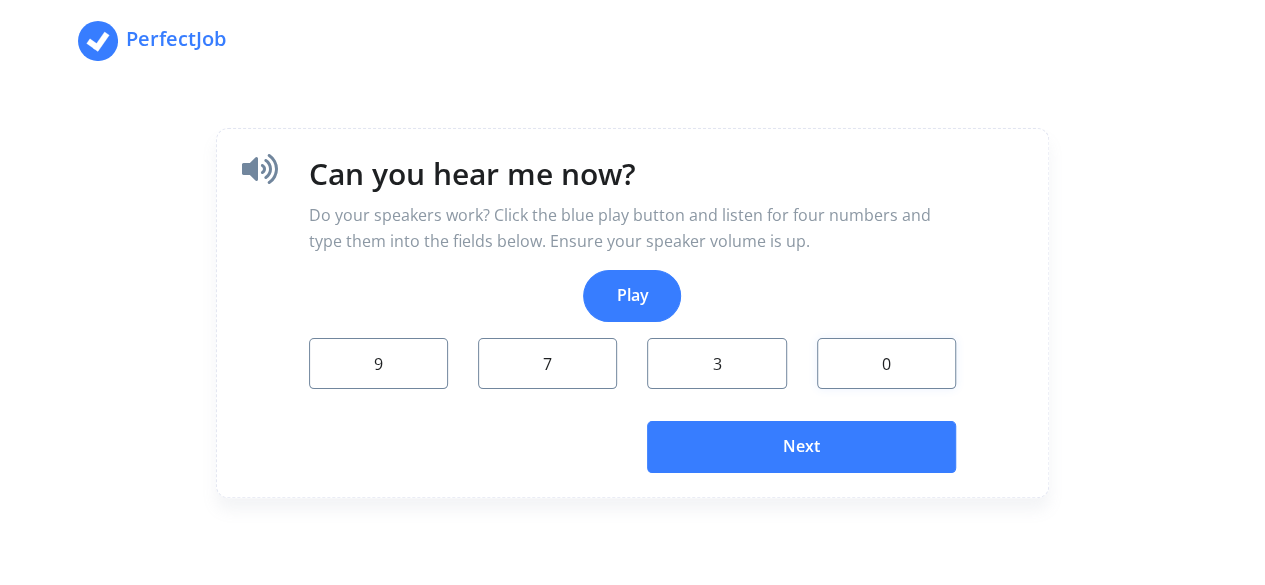 type on "0" 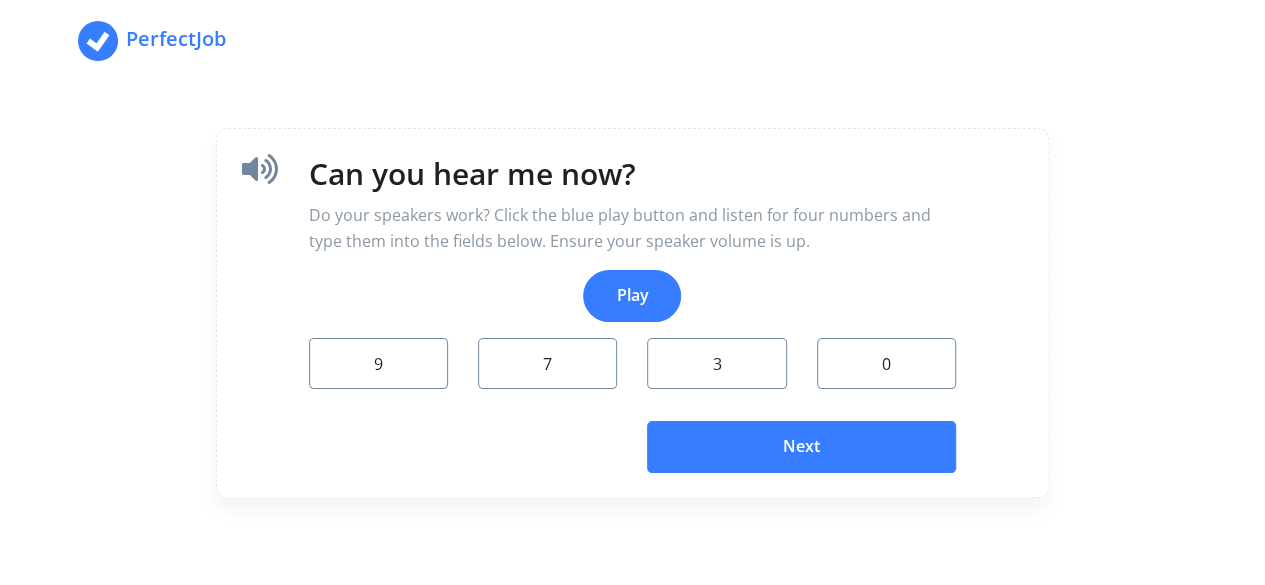 click on "Next" at bounding box center [801, 447] 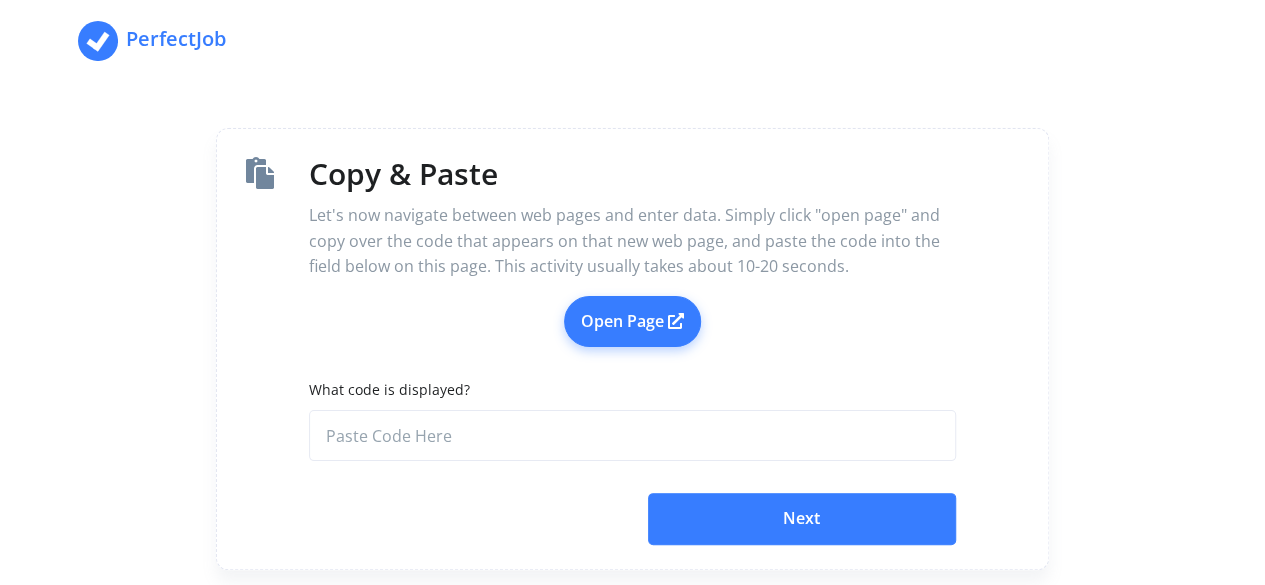 click on "Open Page" at bounding box center (632, 322) 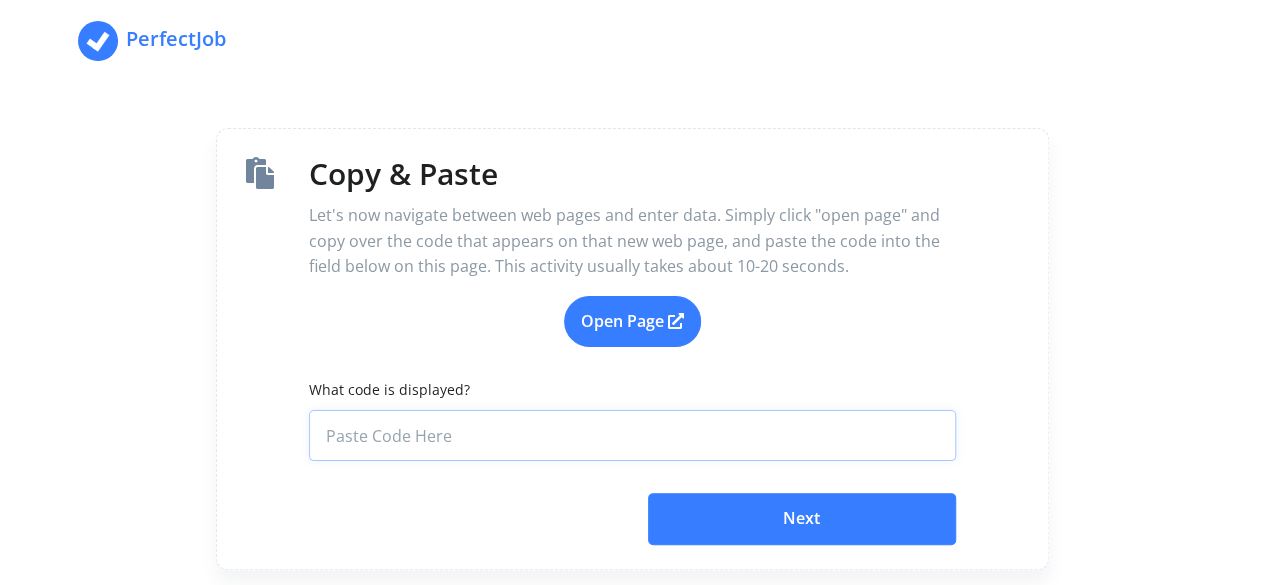 click on "What code is displayed?" at bounding box center (632, 436) 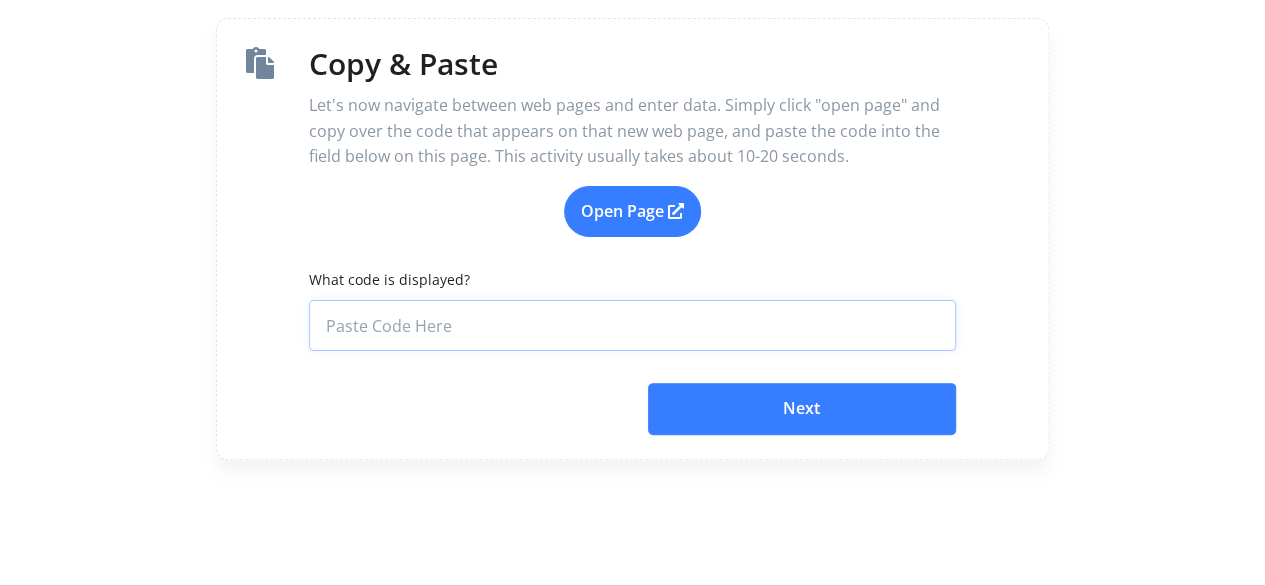 click on "What code is displayed?" at bounding box center (632, 326) 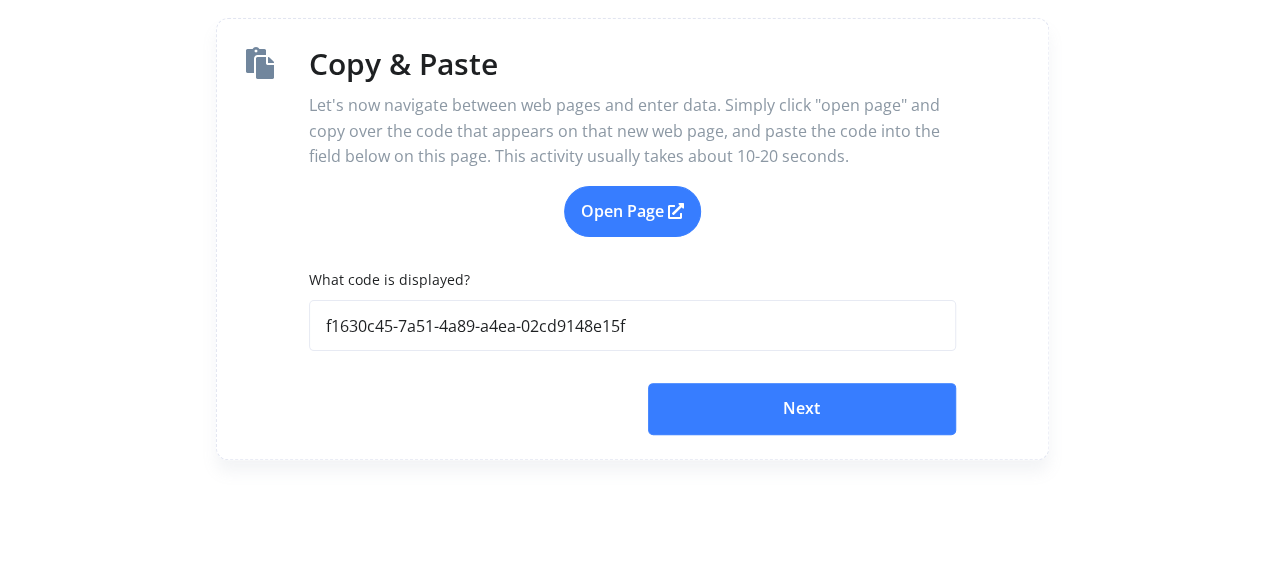 click on "Next" at bounding box center (802, 409) 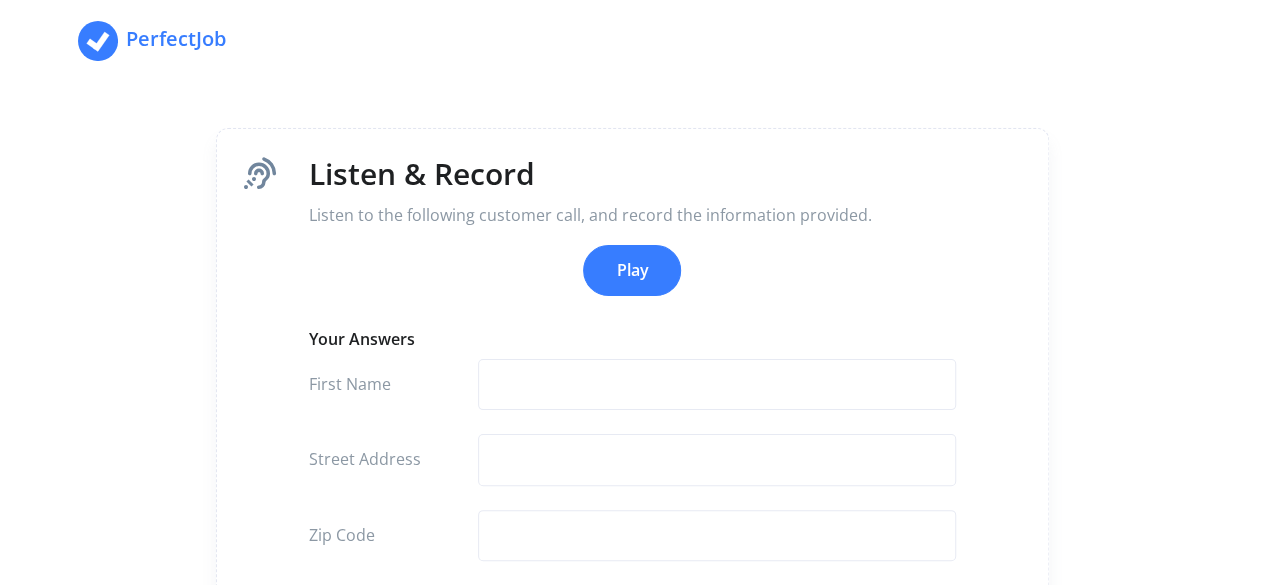 scroll, scrollTop: 100, scrollLeft: 0, axis: vertical 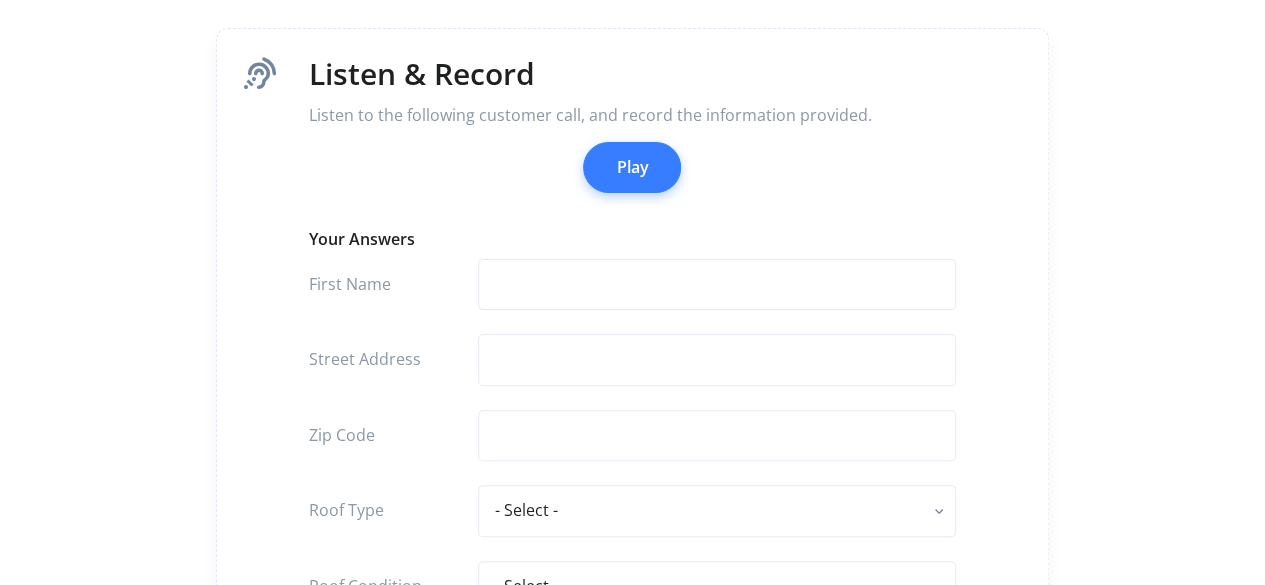 click on "Play" at bounding box center (632, 168) 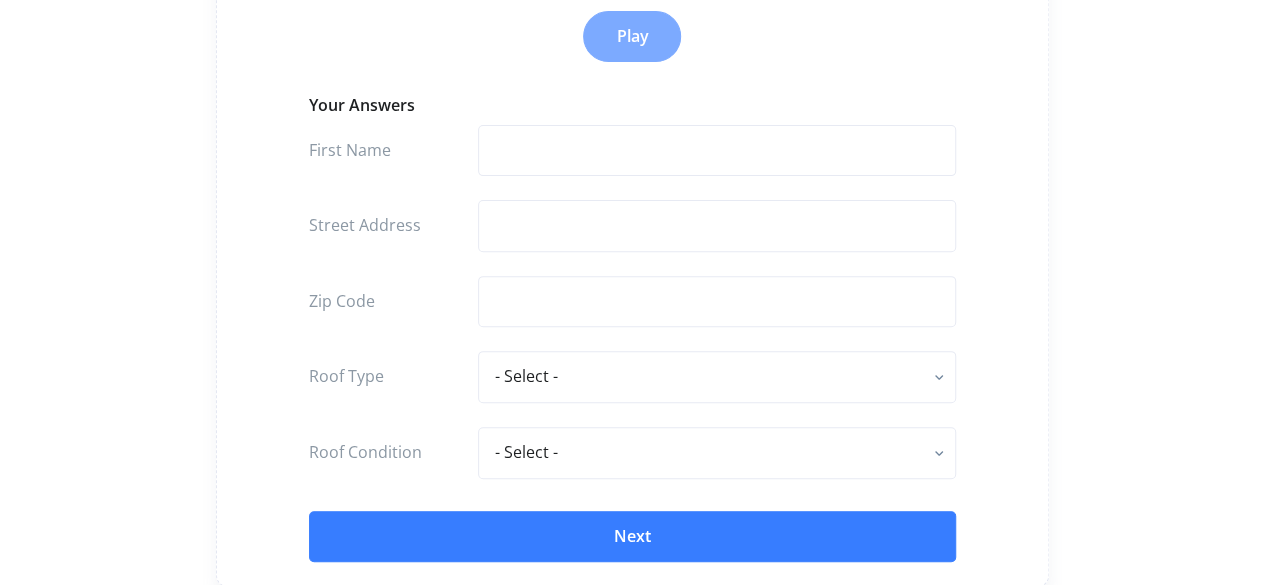 scroll, scrollTop: 235, scrollLeft: 0, axis: vertical 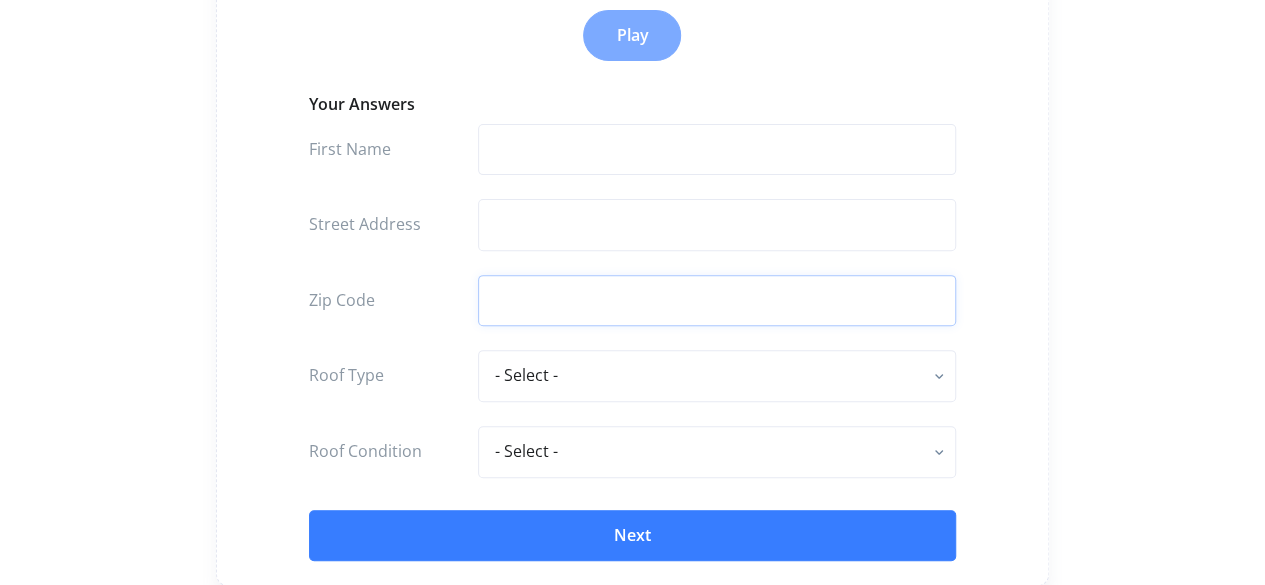 click at bounding box center [717, 301] 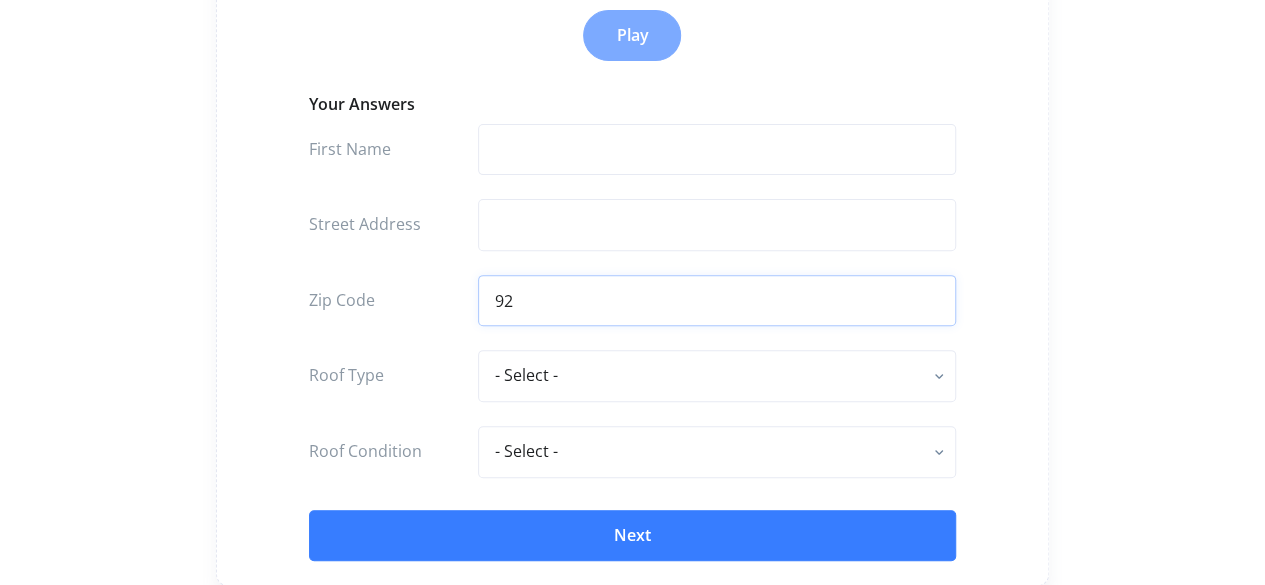 type on "9" 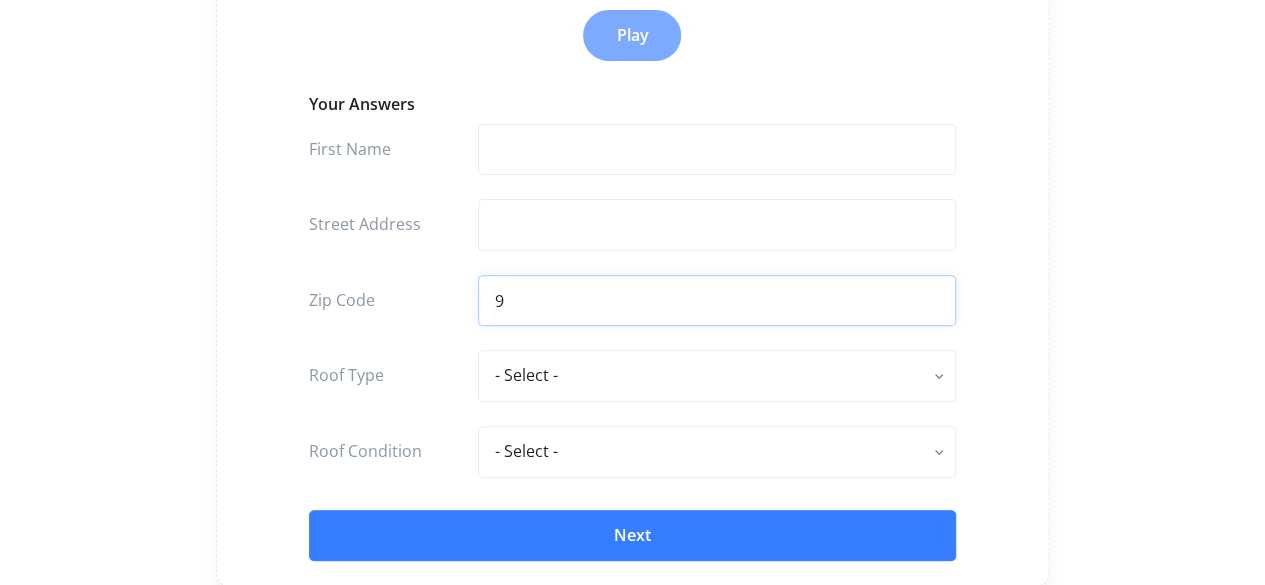 type 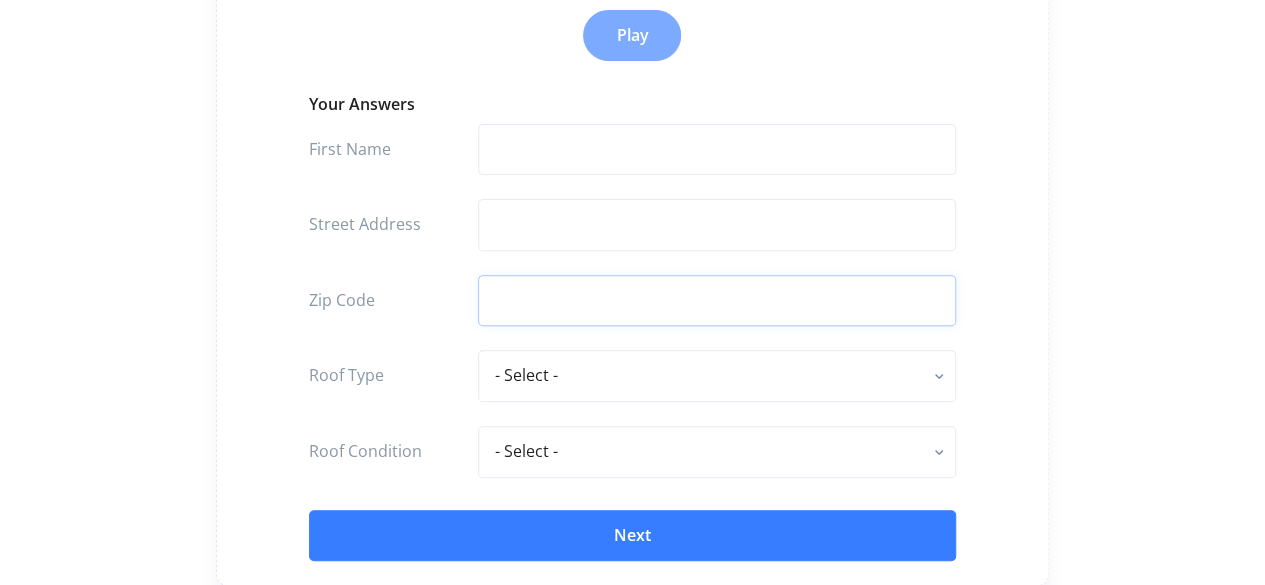 scroll, scrollTop: 362, scrollLeft: 0, axis: vertical 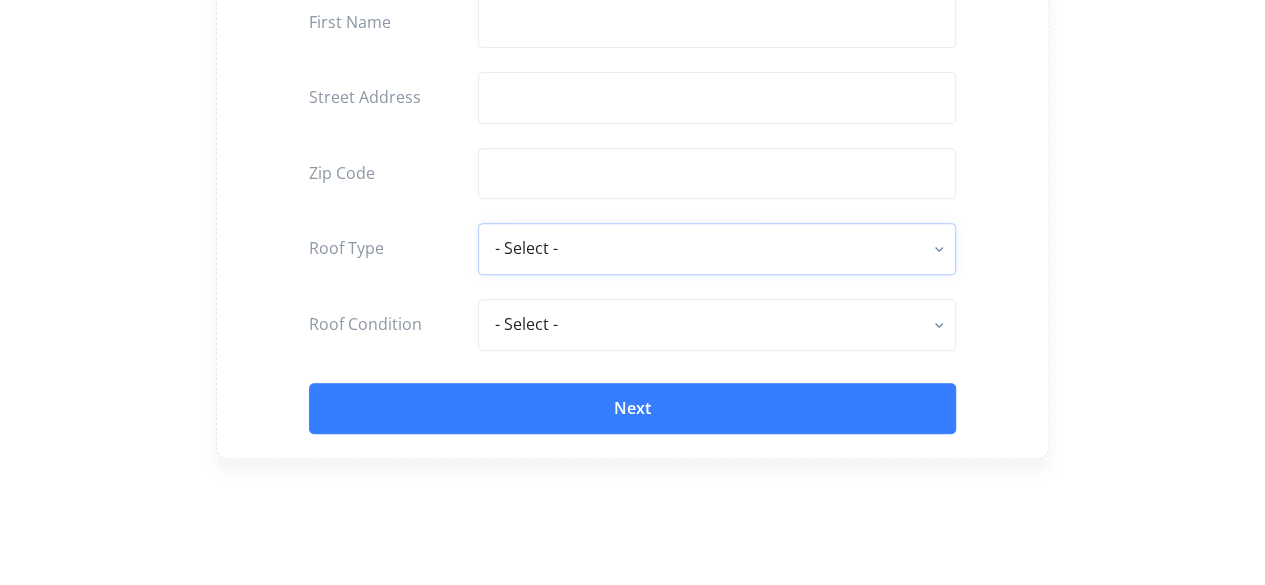 click on "- Select - flat - rolled composition composition shingle clay tile concrete tile metal" at bounding box center (717, 249) 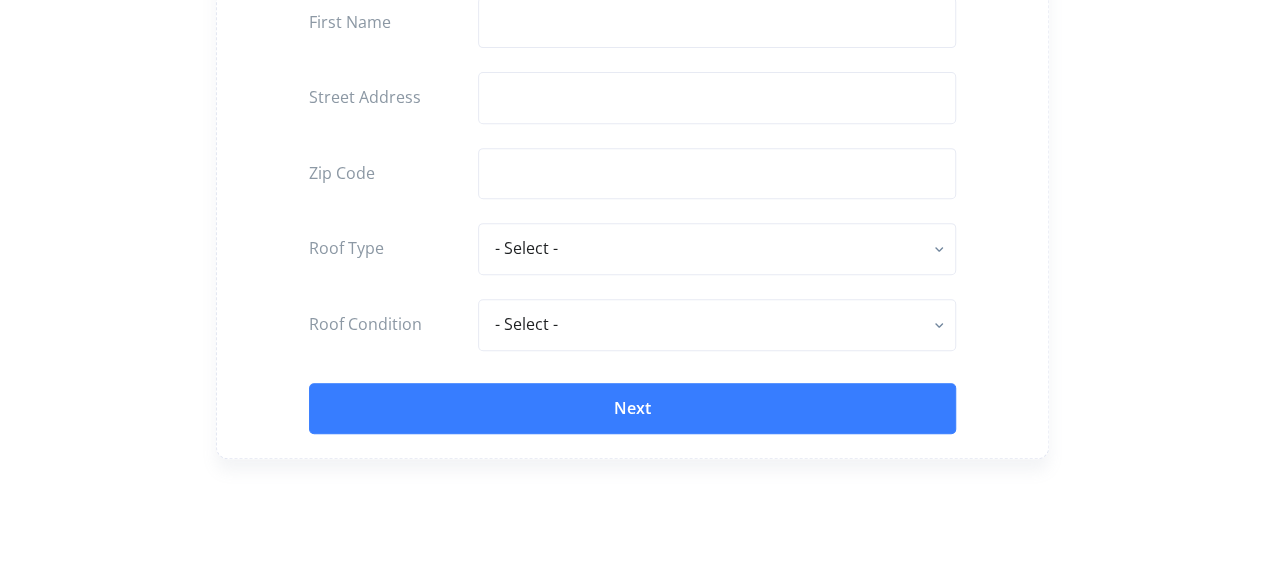 click on "Listen & Record Listen to the following customer call, and record the information provided. Play Your Answers First Name Street Address Zip Code Roof Type - Select - flat - rolled composition composition shingle clay tile concrete tile metal Roof Condition - Select - excellent very good good fair poor Next" at bounding box center [633, 112] 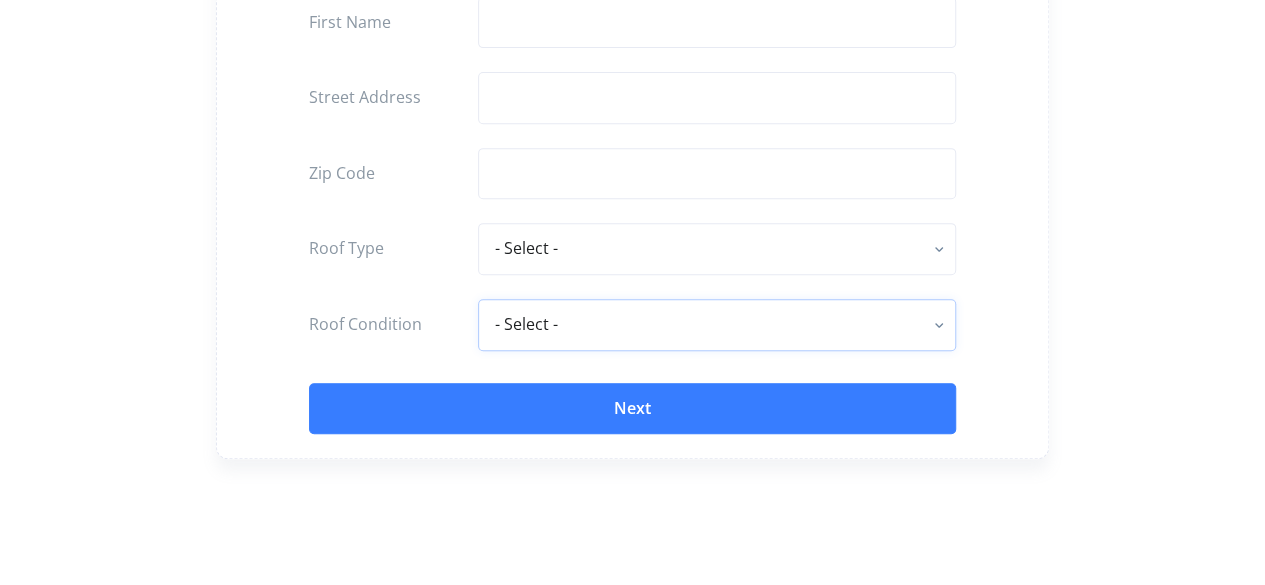 click on "- Select - excellent very good good fair poor" at bounding box center [717, 325] 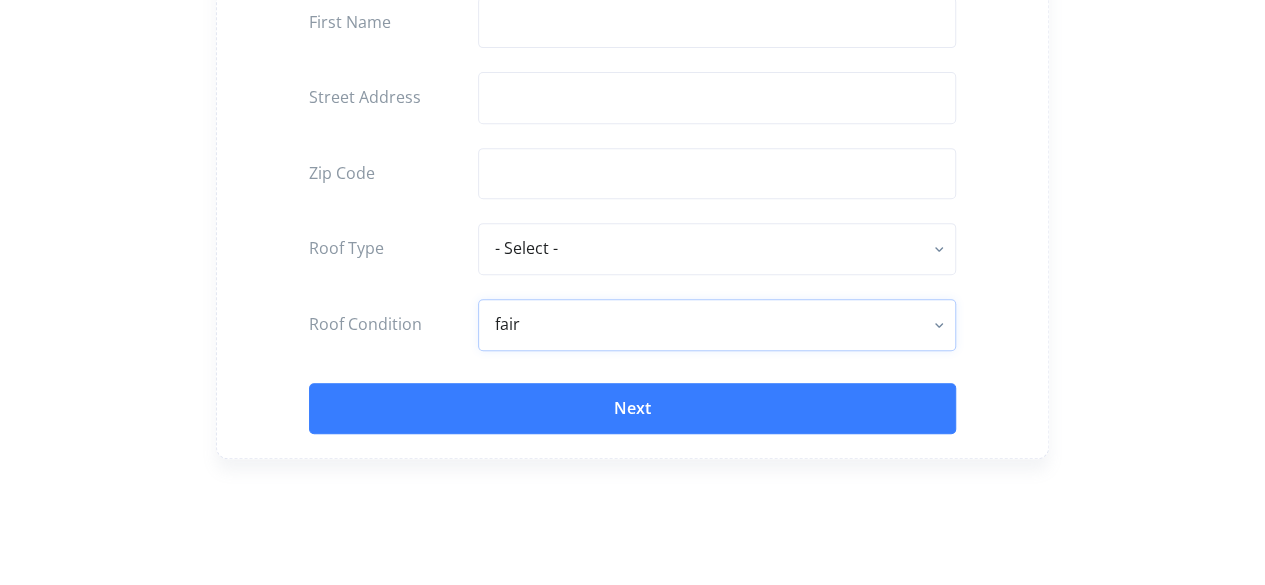 click on "- Select - excellent very good good fair poor" at bounding box center [717, 325] 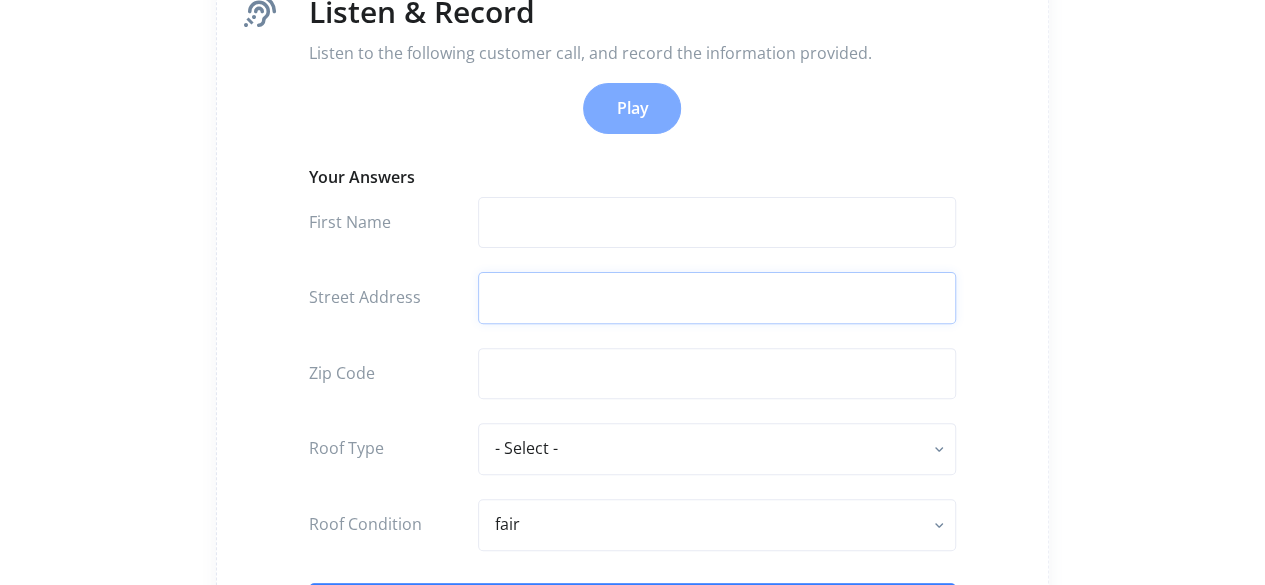 click at bounding box center (717, 298) 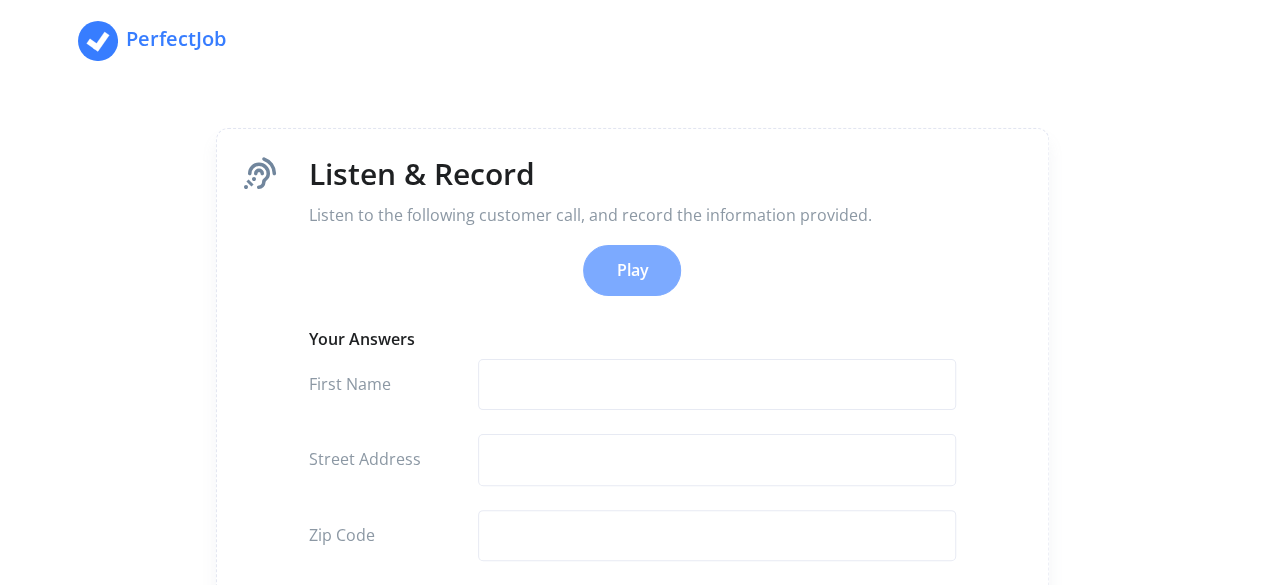 scroll, scrollTop: 300, scrollLeft: 0, axis: vertical 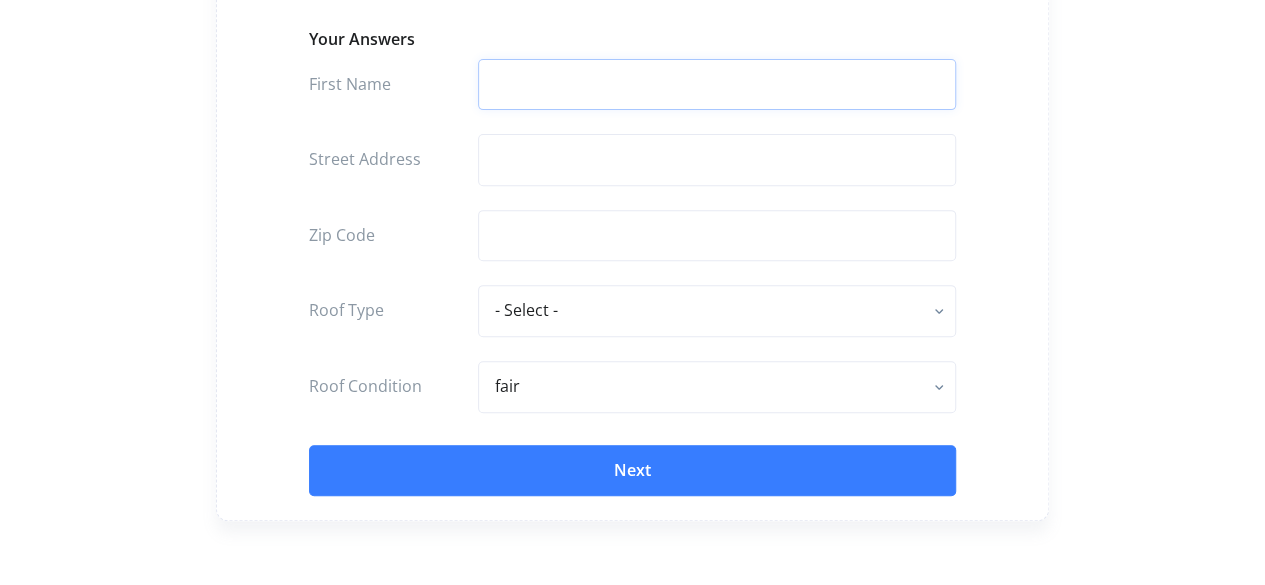click at bounding box center [717, 85] 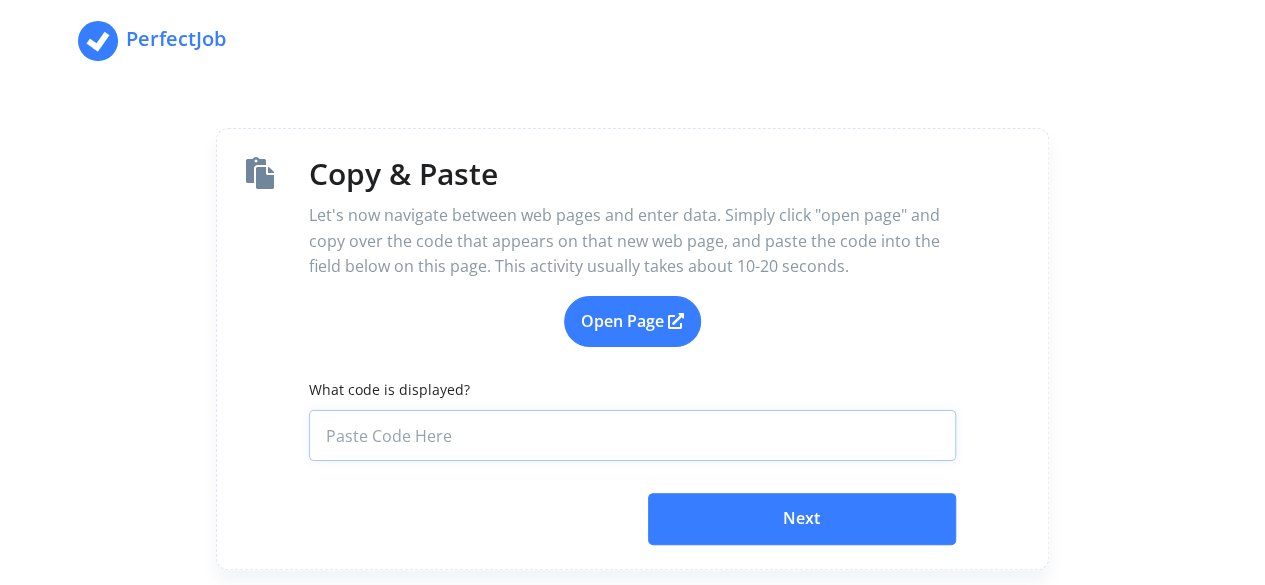 click on "What code is displayed?" at bounding box center [632, 436] 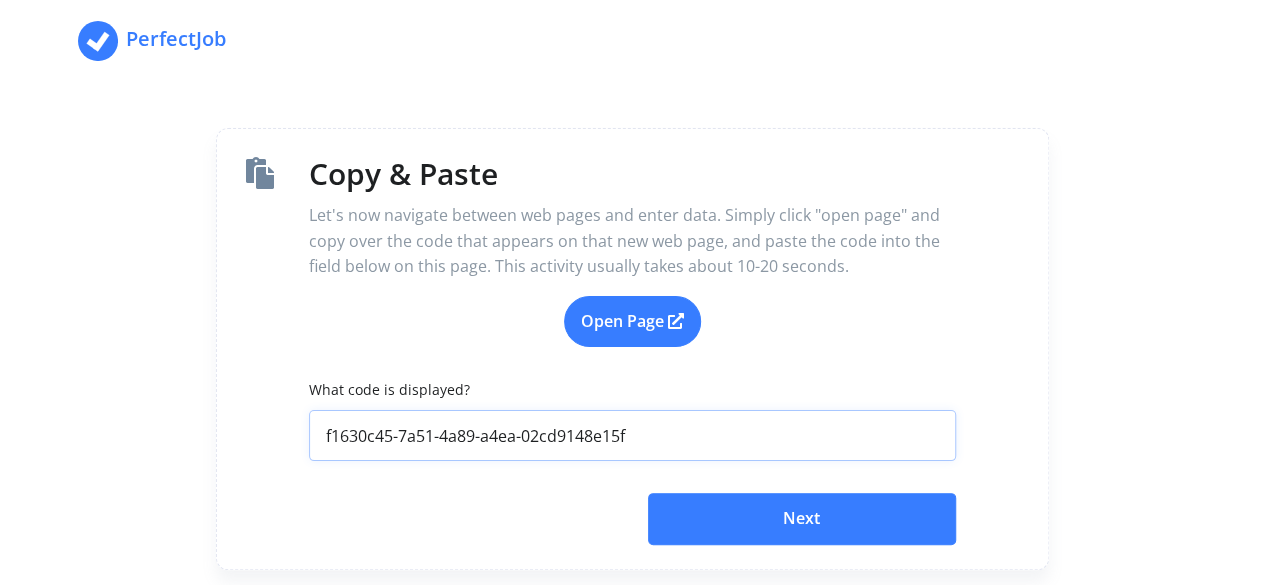 type on "f1630c45-7a51-4a89-a4ea-02cd9148e15f" 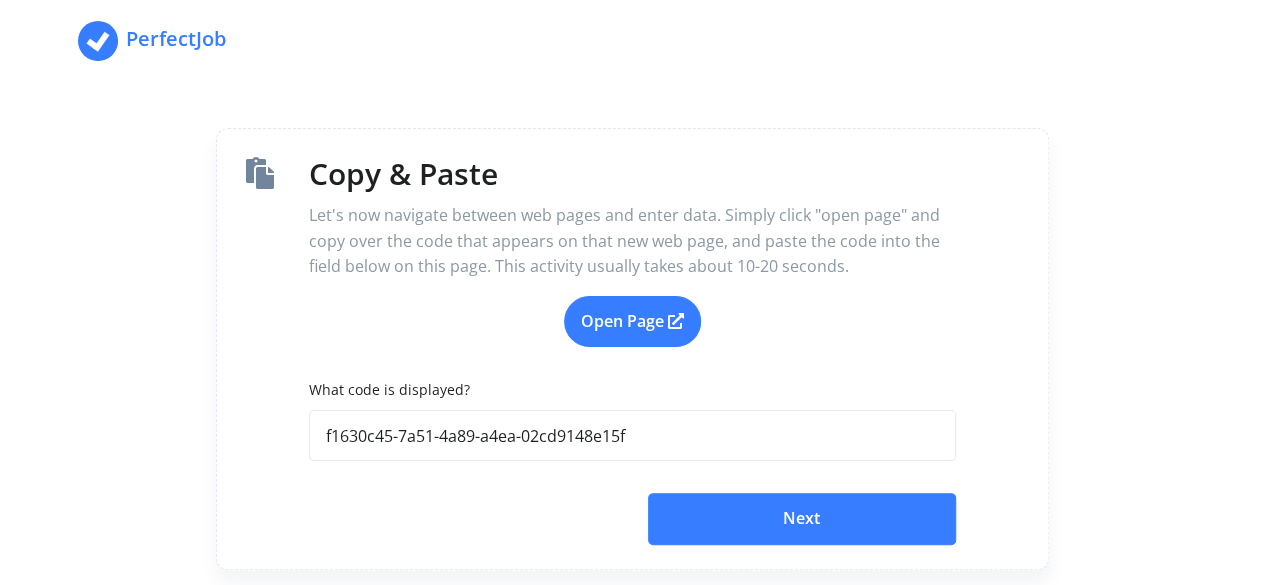 click on "Next" at bounding box center (802, 519) 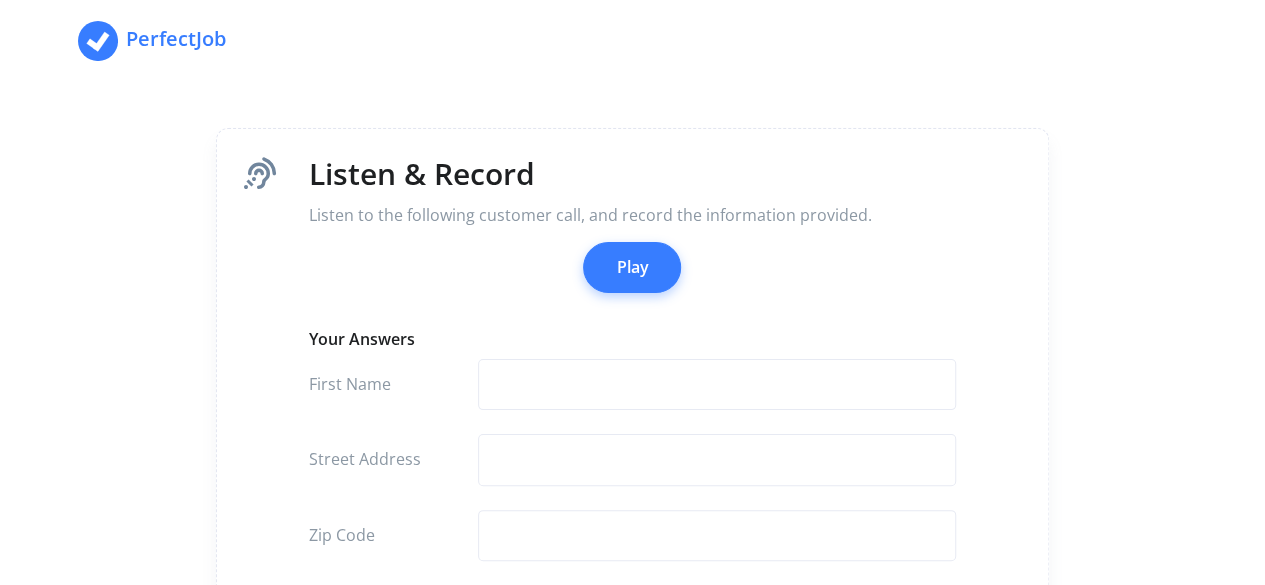 scroll, scrollTop: 200, scrollLeft: 0, axis: vertical 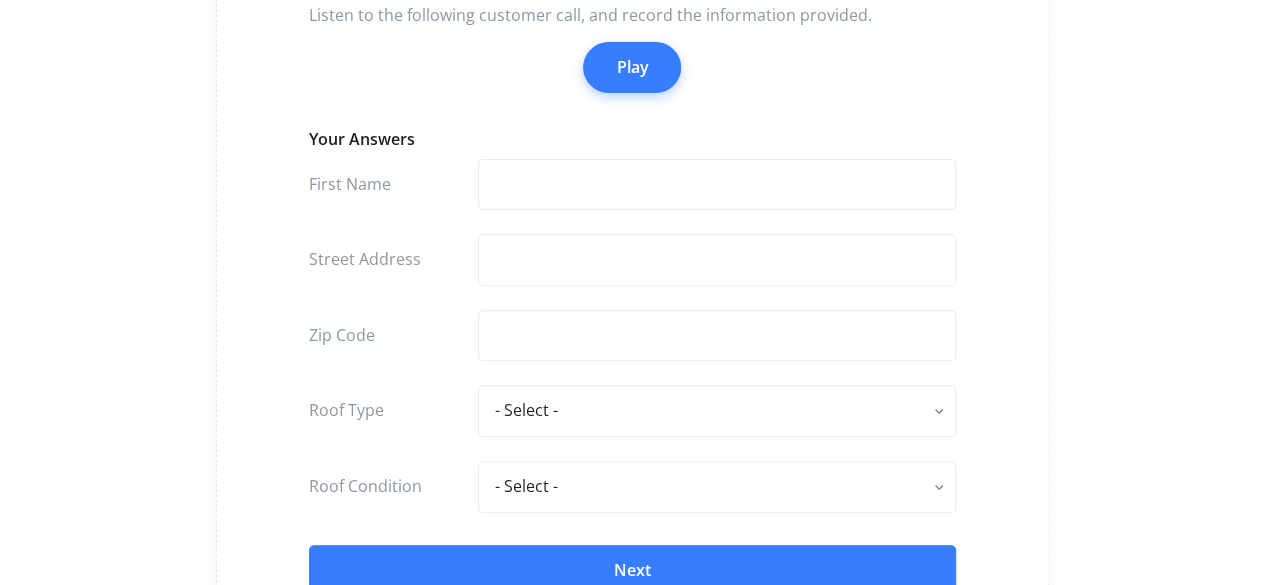 click on "Play" at bounding box center [632, 68] 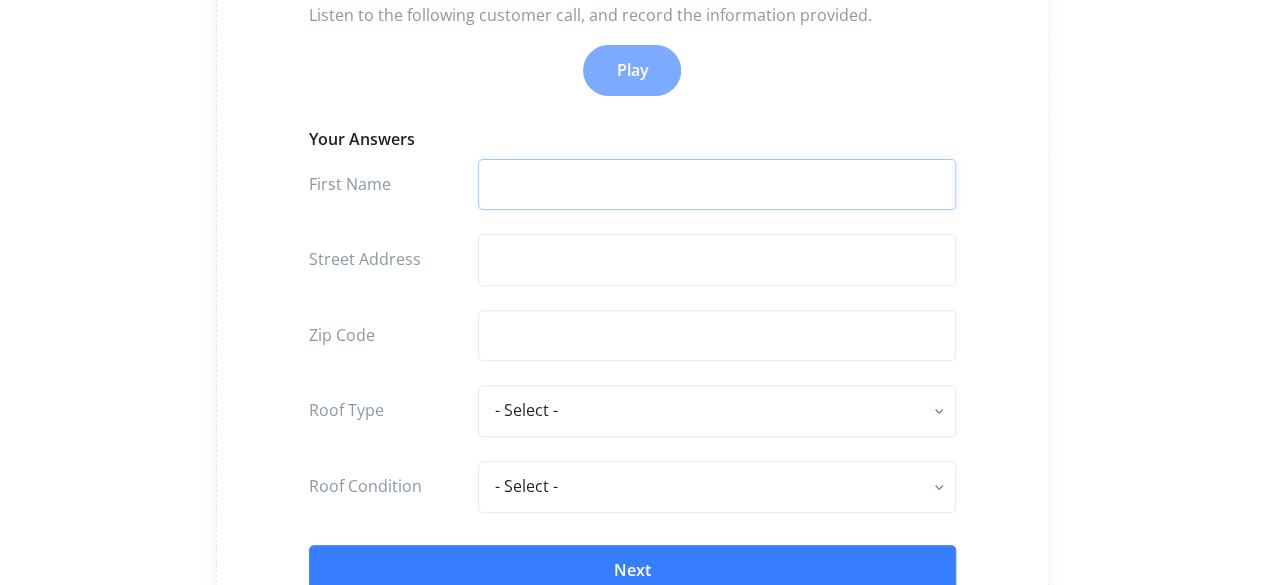click at bounding box center [717, 185] 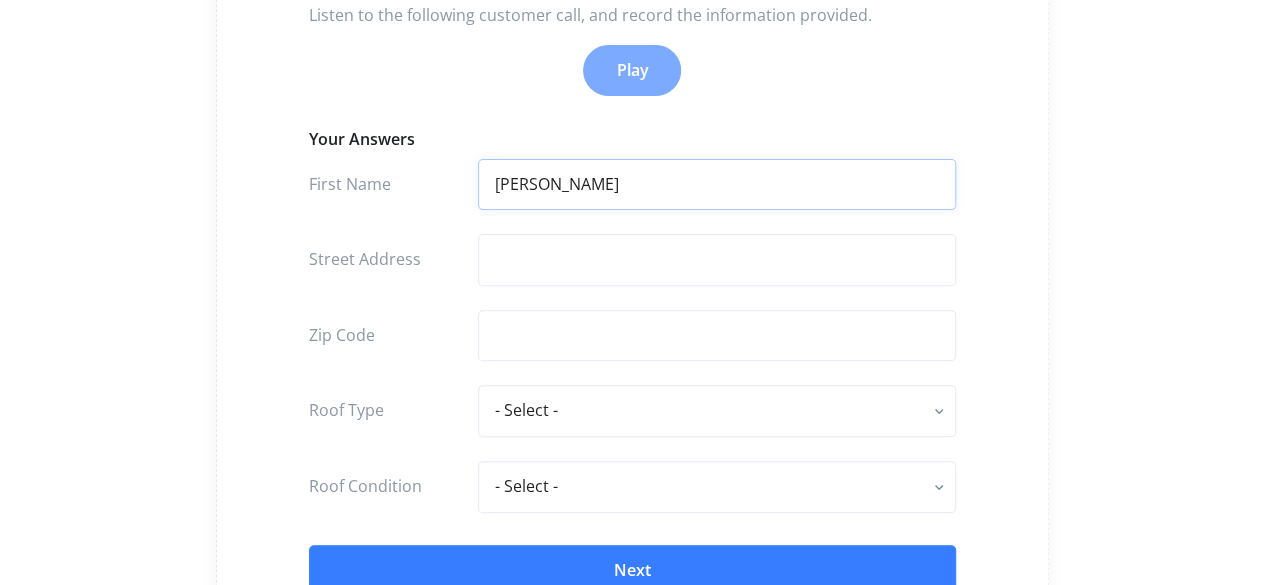 type on "BOb" 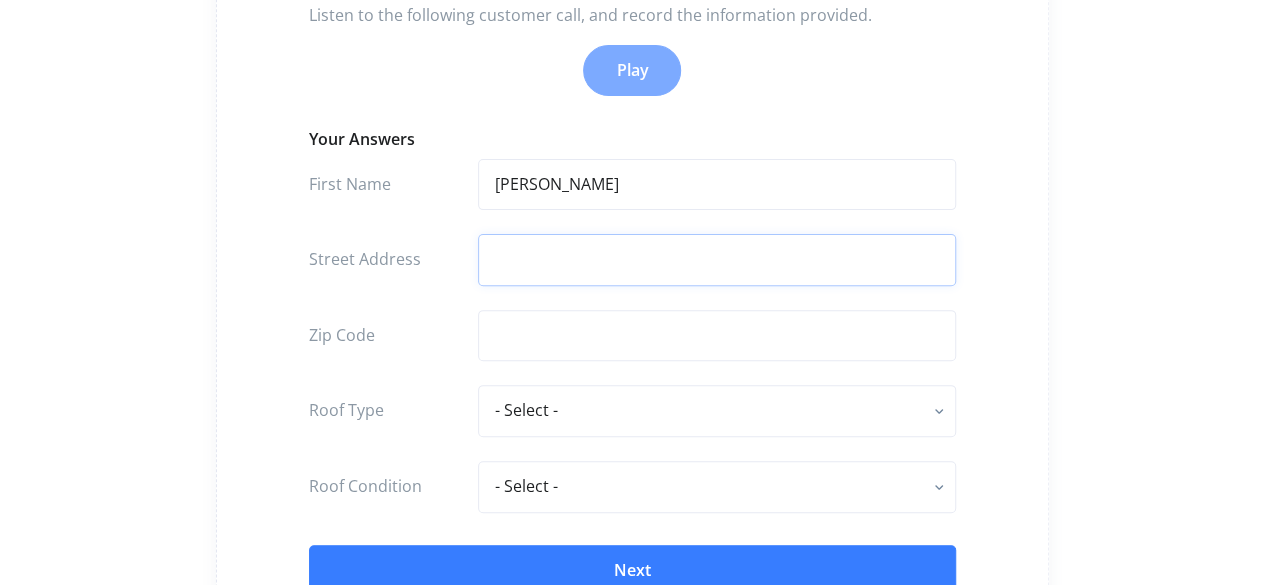 click at bounding box center [717, 260] 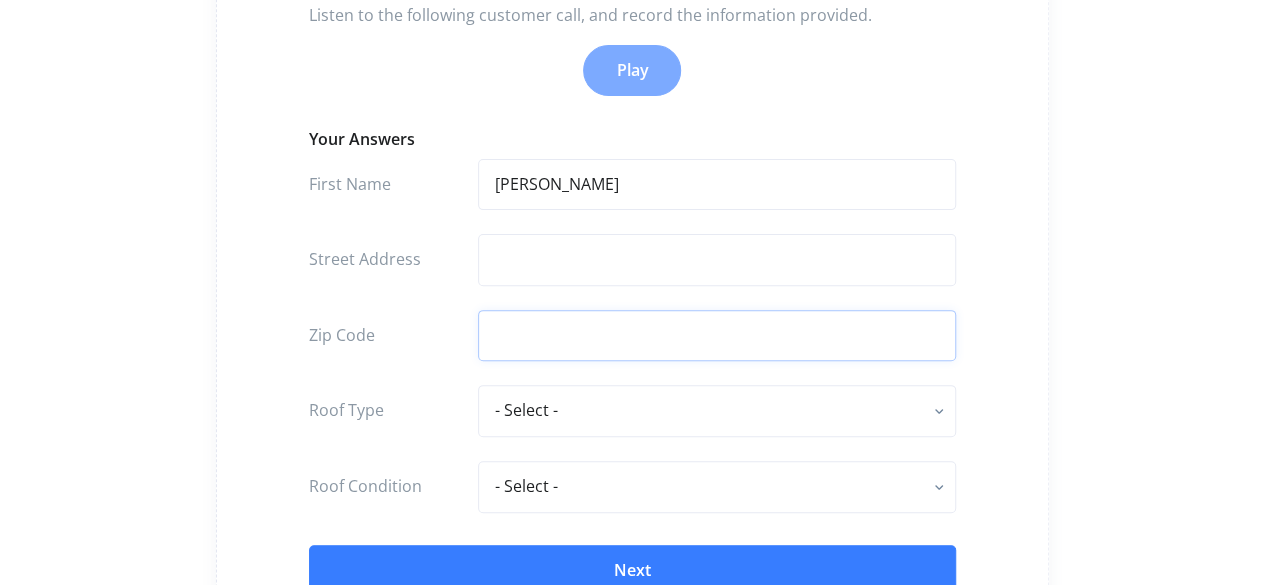 click at bounding box center [717, 336] 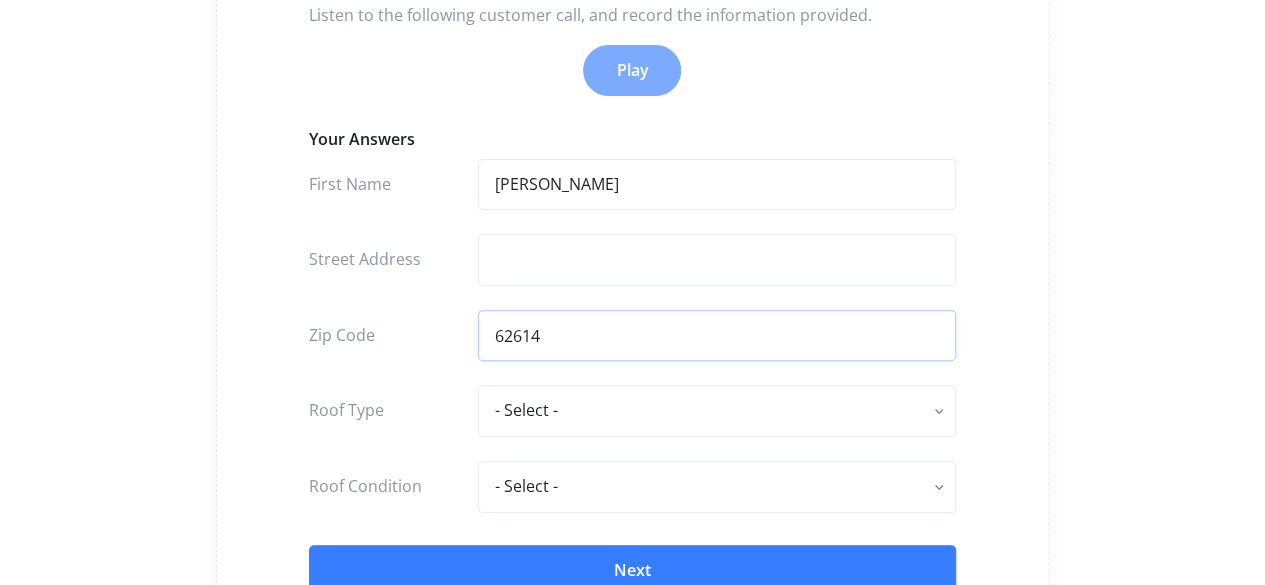 type on "62614" 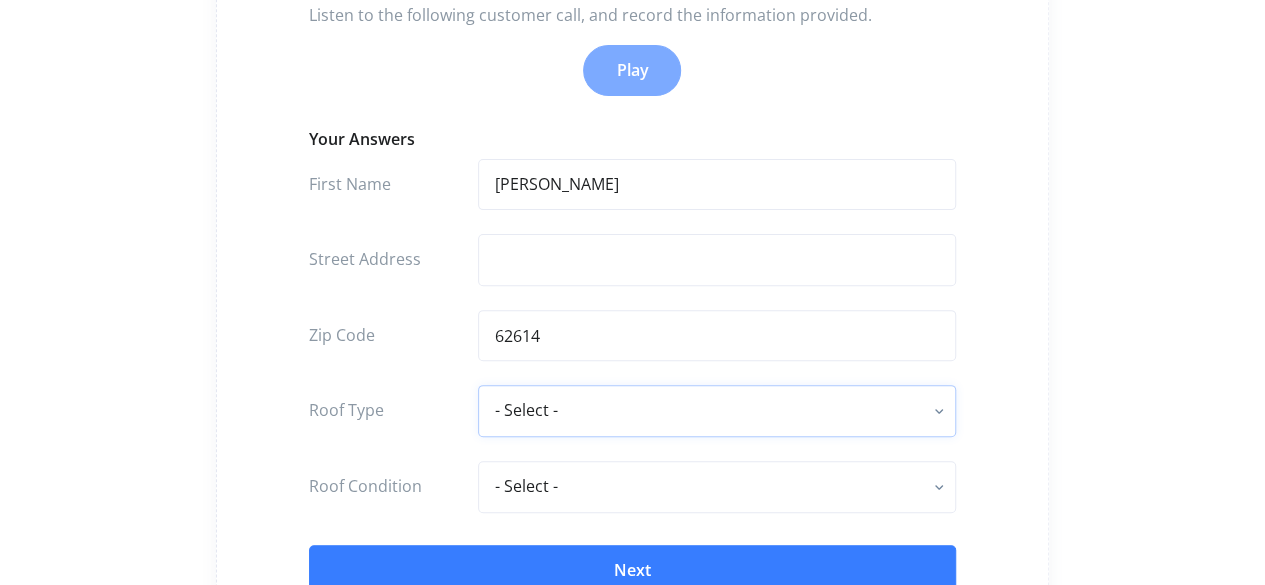 click on "- Select - flat - rolled composition composition shingle clay tile concrete tile metal" at bounding box center (717, 411) 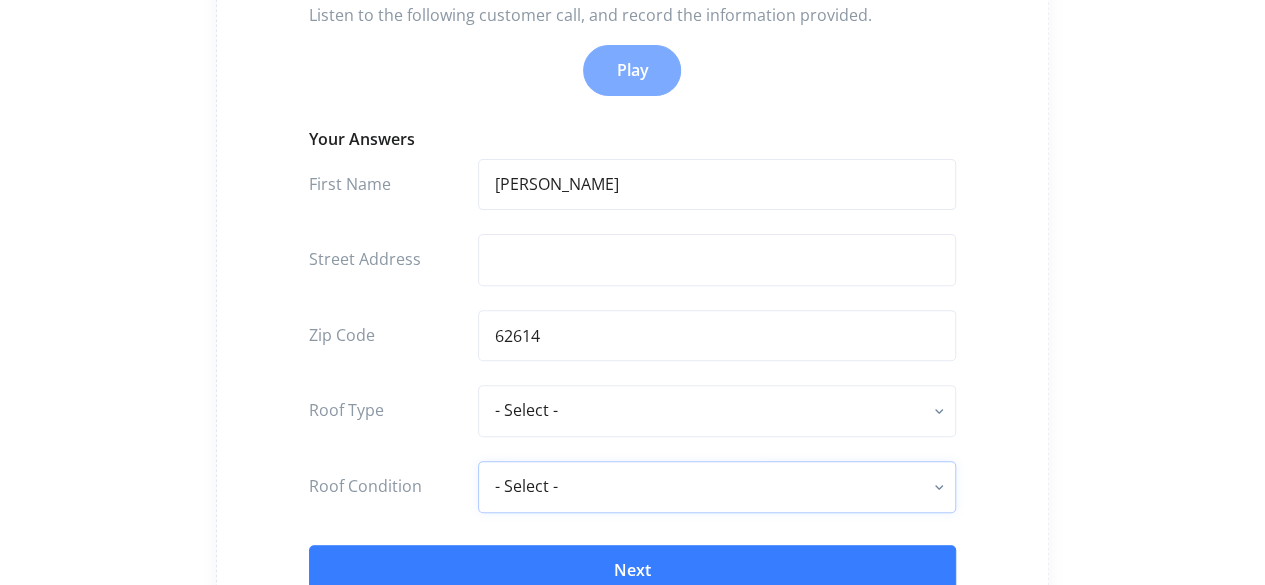 drag, startPoint x: 554, startPoint y: 460, endPoint x: 556, endPoint y: 471, distance: 11.18034 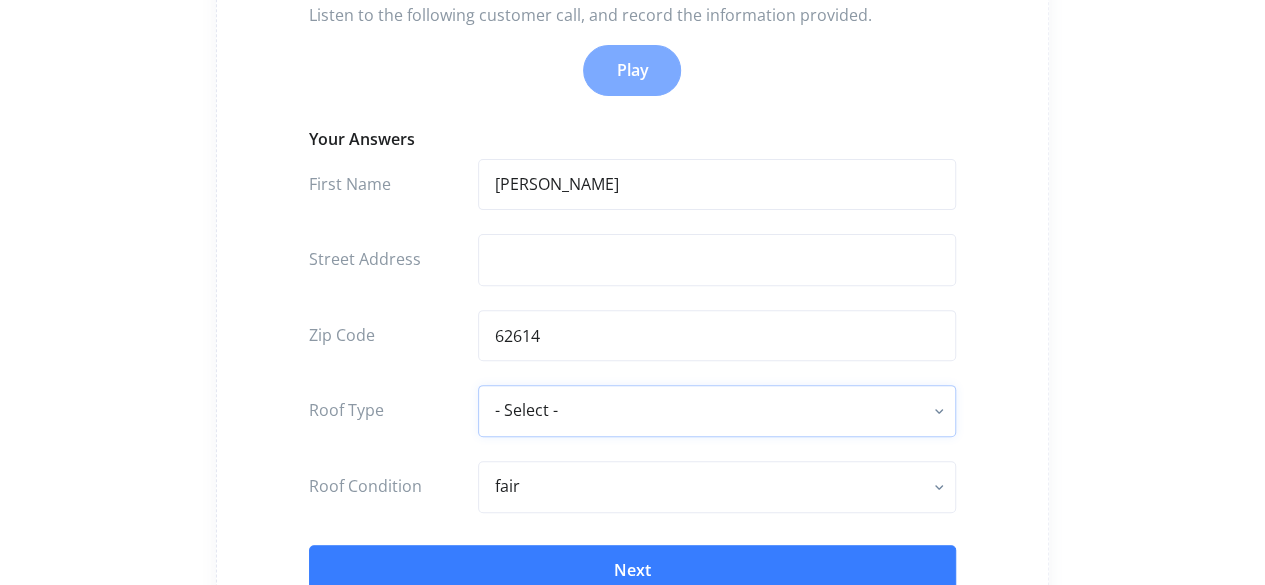 click on "- Select - flat - rolled composition composition shingle clay tile concrete tile metal" at bounding box center [717, 411] 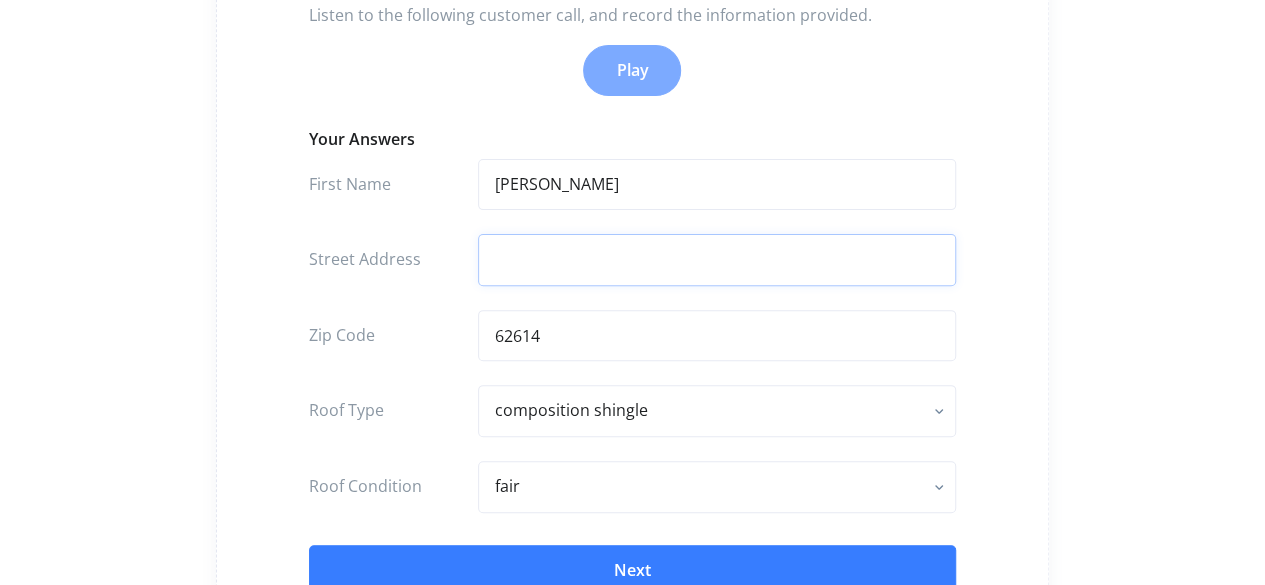 click at bounding box center (717, 260) 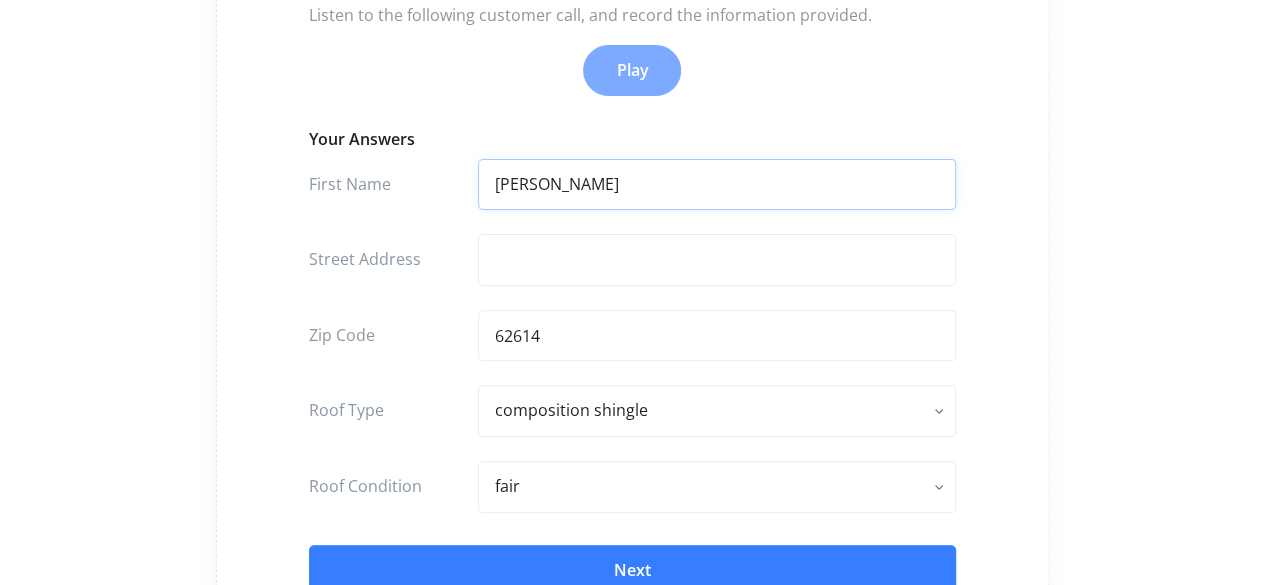 click on "BOb" at bounding box center [717, 185] 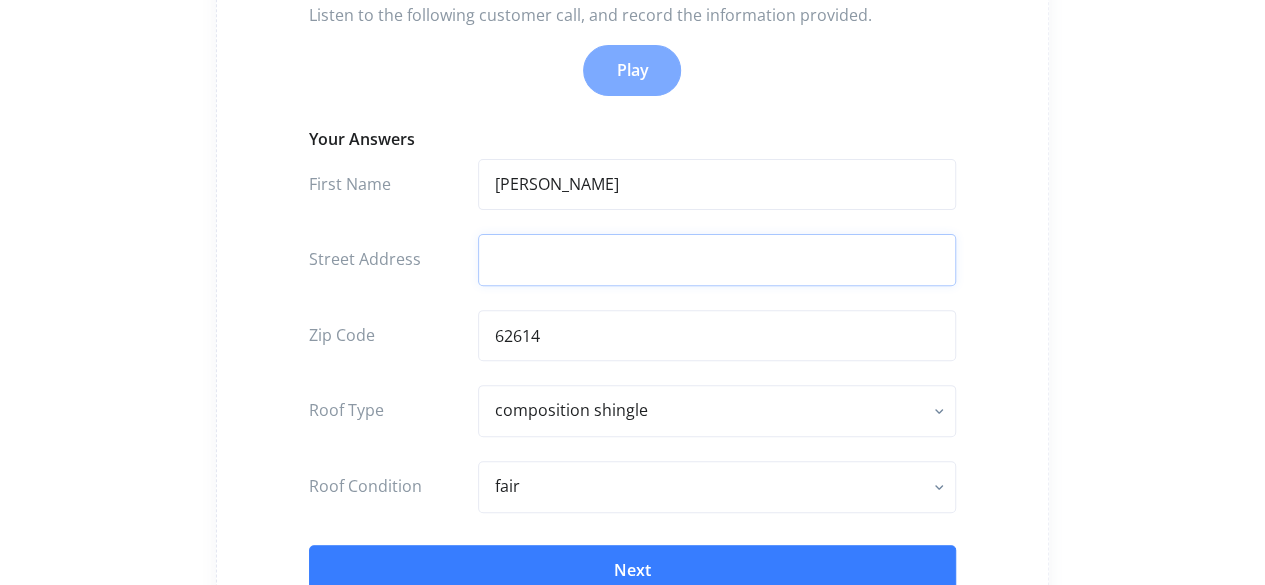 click at bounding box center [717, 260] 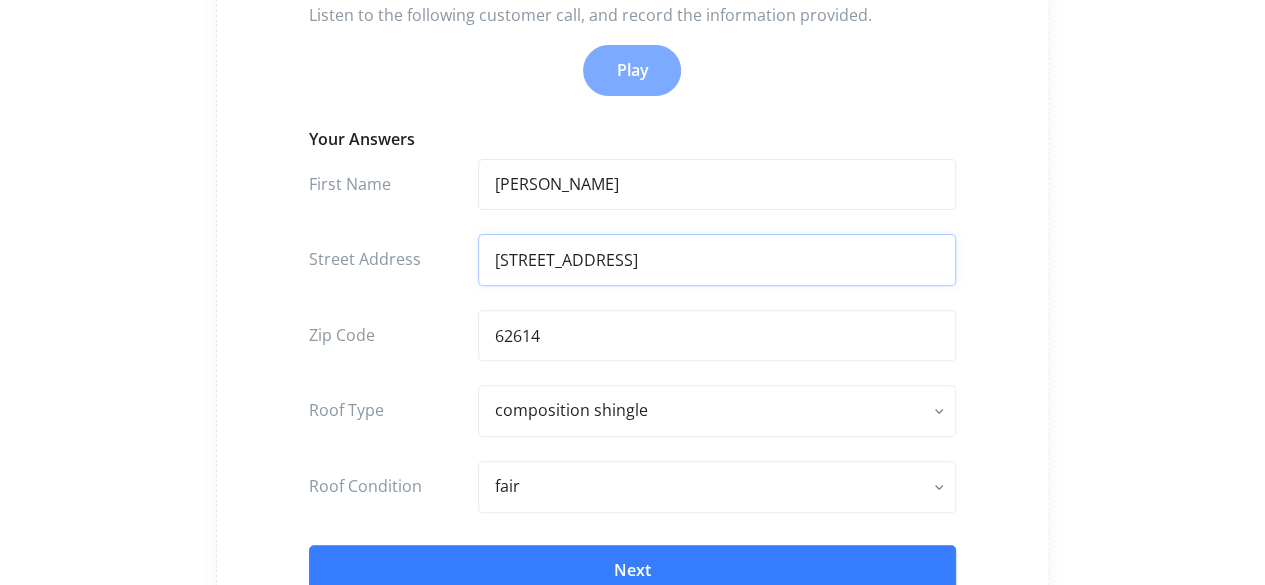 type on "967 Dunkin lane" 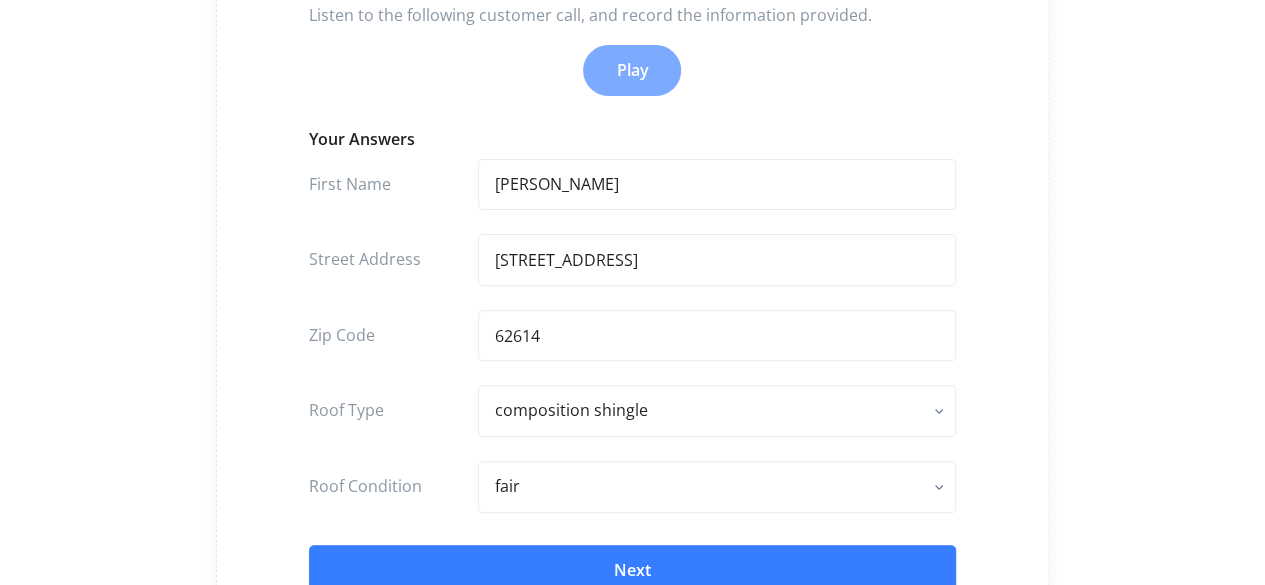 click on "Listen & Record Listen to the following customer call, and record the information provided. Play Your Answers First Name Bob Street Address 967 Dunkin lane Zip Code 62614 Roof Type - Select - flat - rolled composition composition shingle clay tile concrete tile metal Roof Condition - Select - excellent very good good fair poor Next" at bounding box center (633, 274) 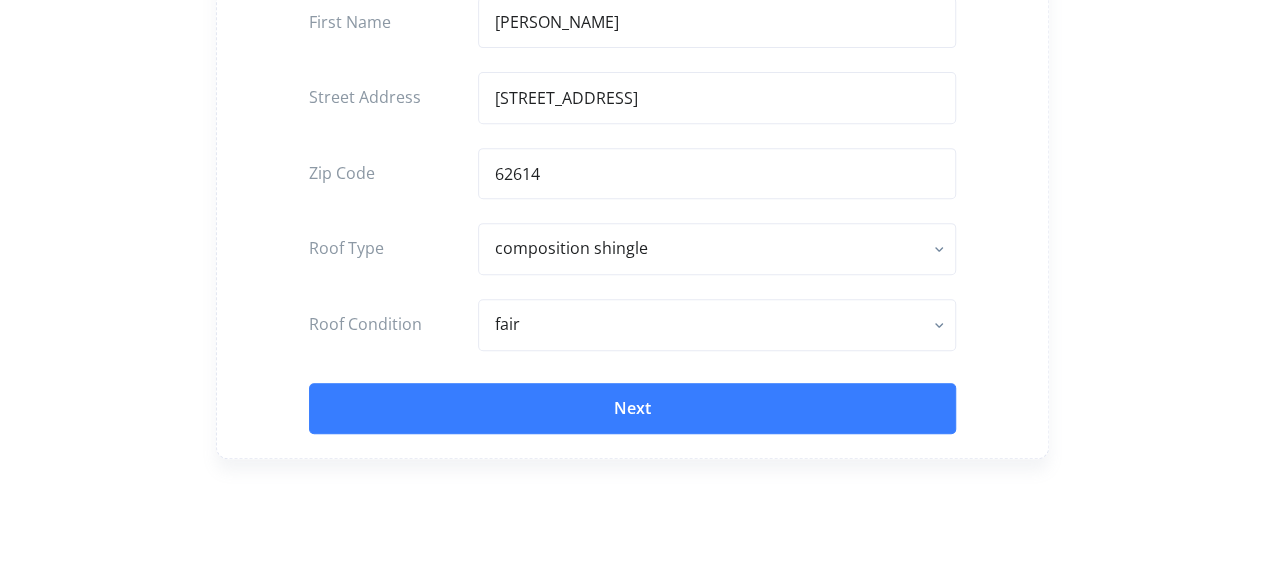 click on "Next" at bounding box center [632, 409] 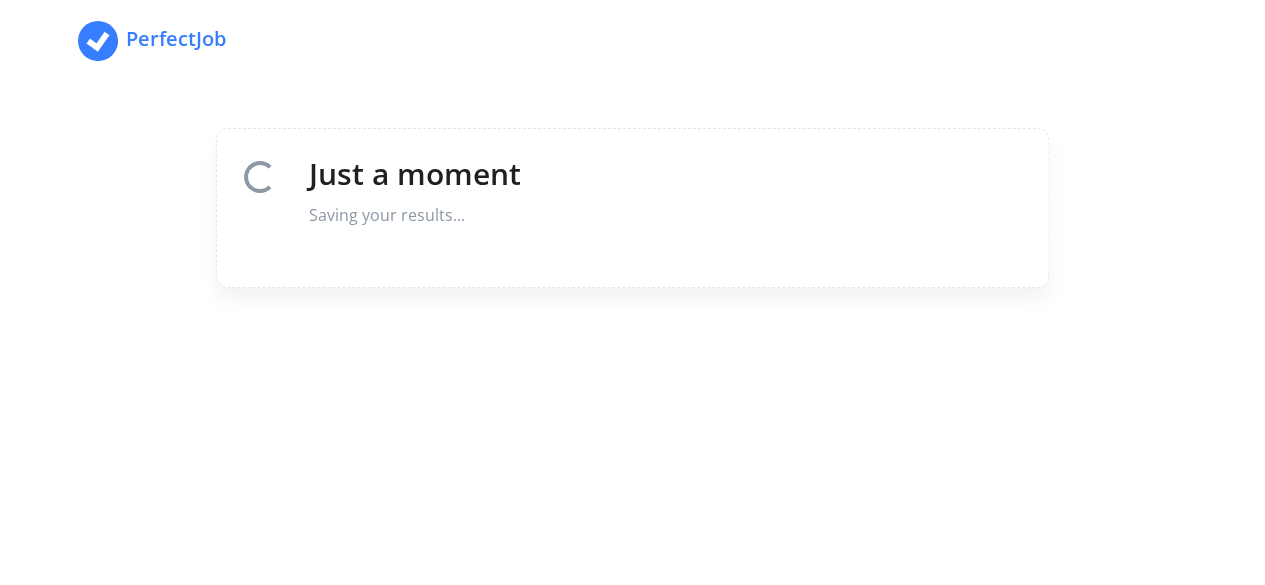 scroll, scrollTop: 0, scrollLeft: 0, axis: both 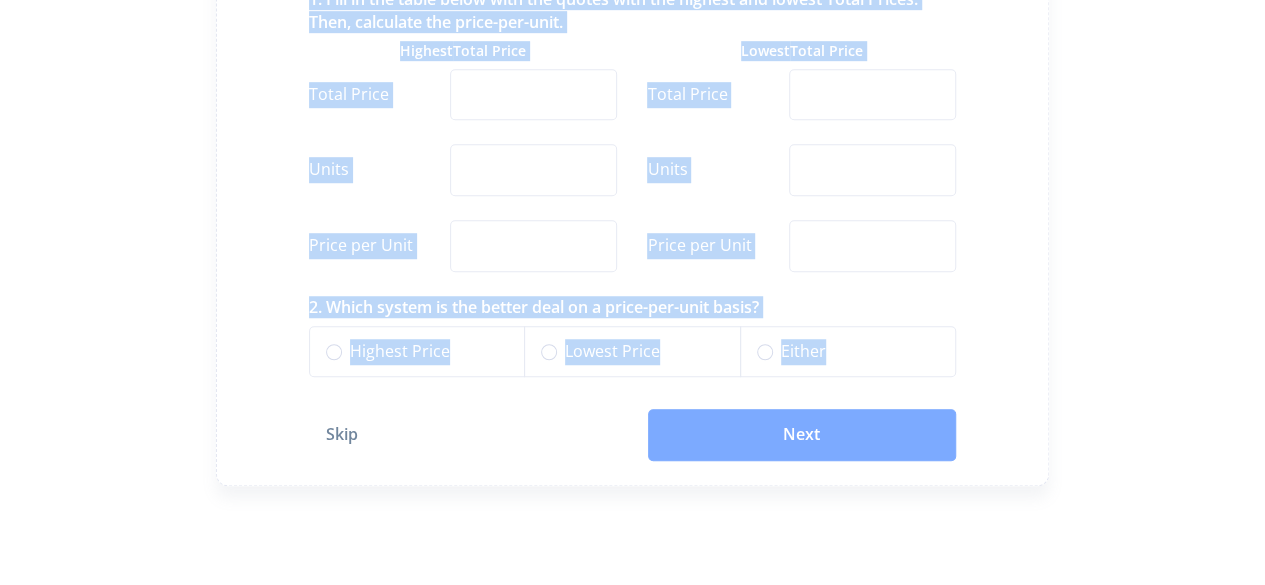 drag, startPoint x: 306, startPoint y: 171, endPoint x: 1012, endPoint y: 347, distance: 727.60706 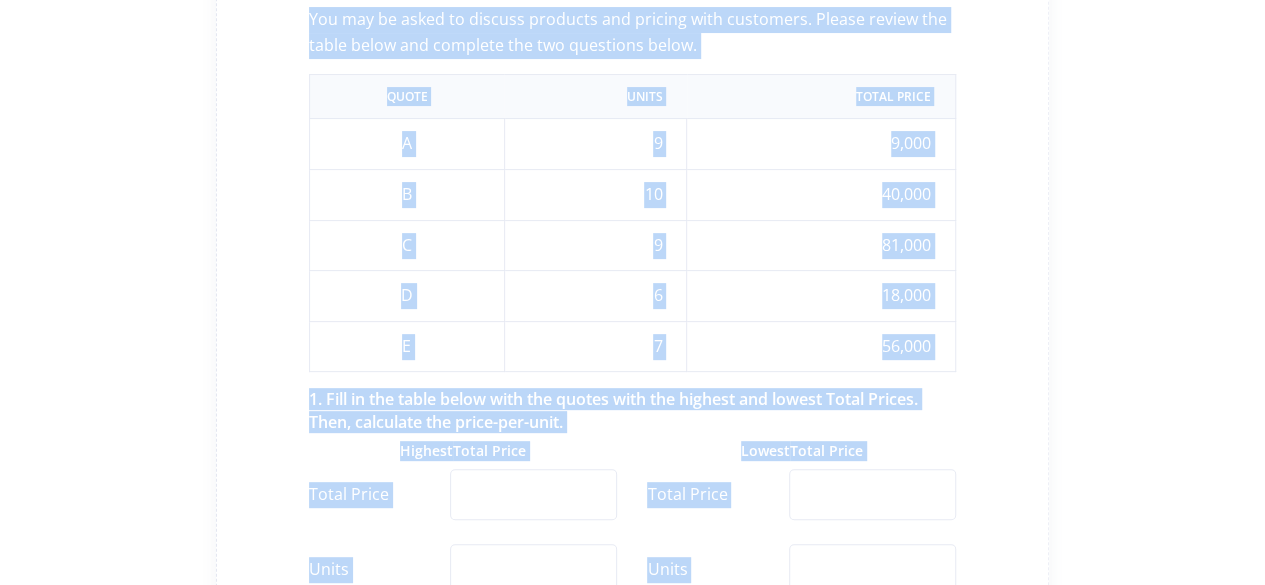 scroll, scrollTop: 96, scrollLeft: 0, axis: vertical 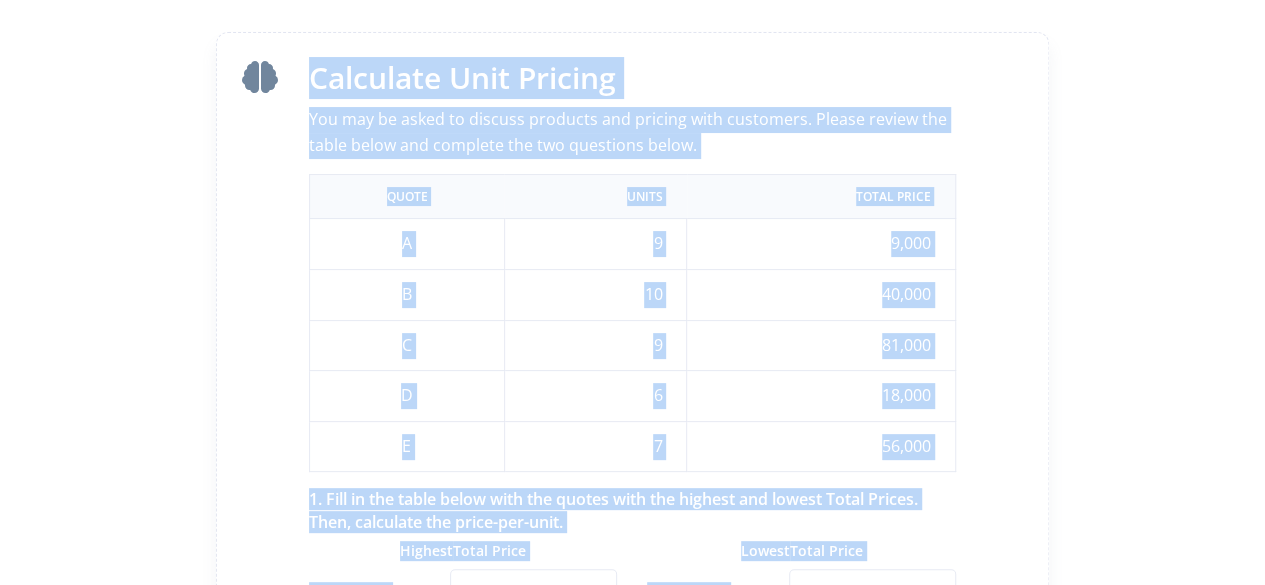 click on "Calculate Unit Pricing You may be asked to discuss products and pricing with customers. Please review the table below and complete the two questions below. Quote Units Total Price A 9 9,000 B 10 40,000 C 9 81,000 D 6 18,000 E 7 56,000 1. Fill in the table below with the quotes with the highest and lowest Total Prices.  Then, calculate the price-per-unit. Highest  Total Price Total Price Units Price per Unit Lowest  Total Price Total Price Units Price per Unit 2. Which system is the better deal on a price-per-unit basis? Highest Price Lowest Price Either Skip Next" at bounding box center (632, 509) 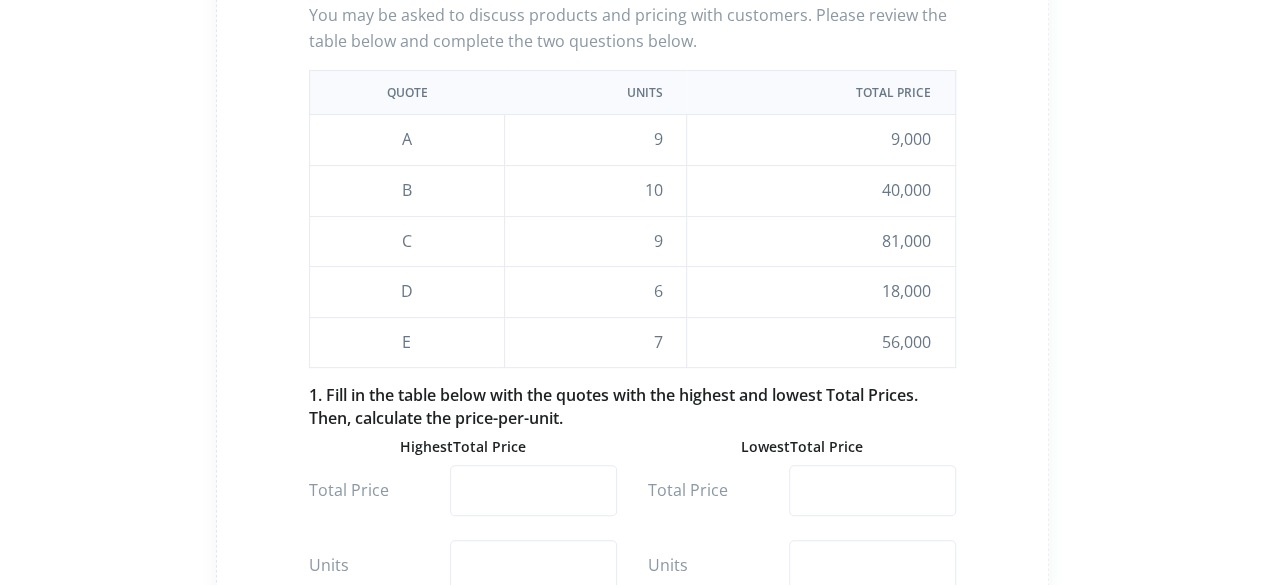 scroll, scrollTop: 400, scrollLeft: 0, axis: vertical 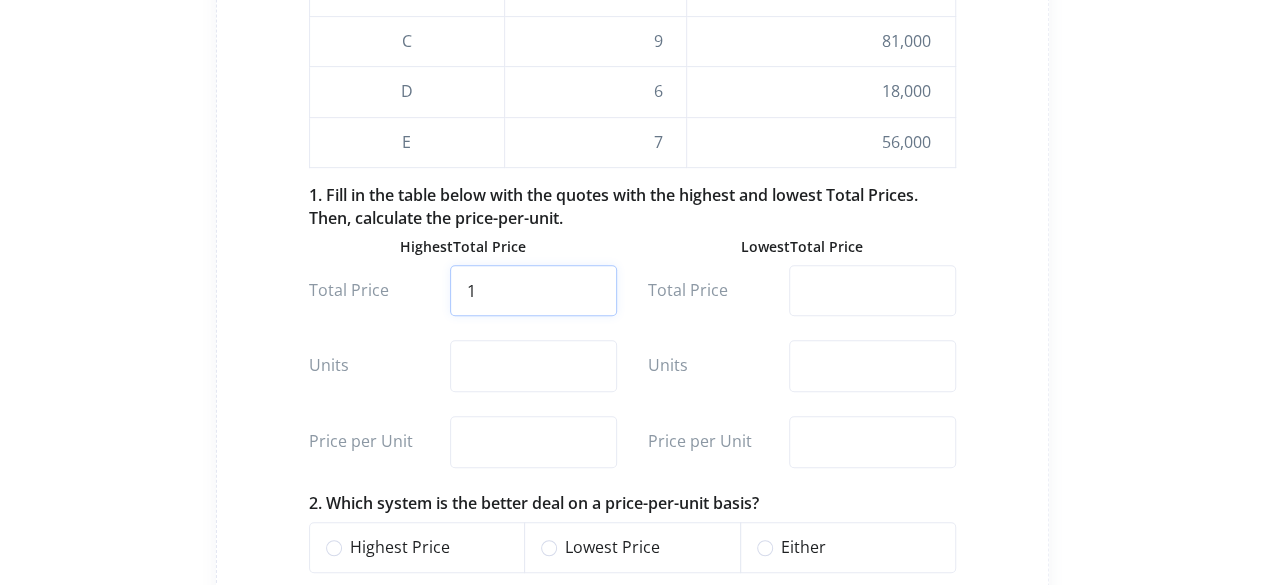 type on "1" 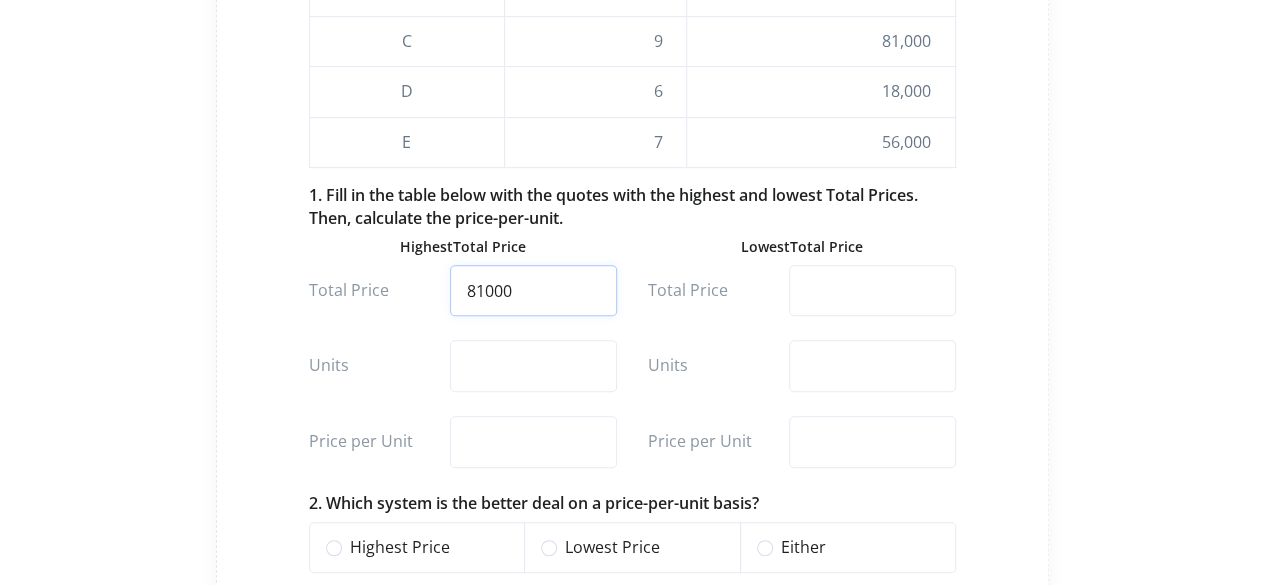 type on "81000" 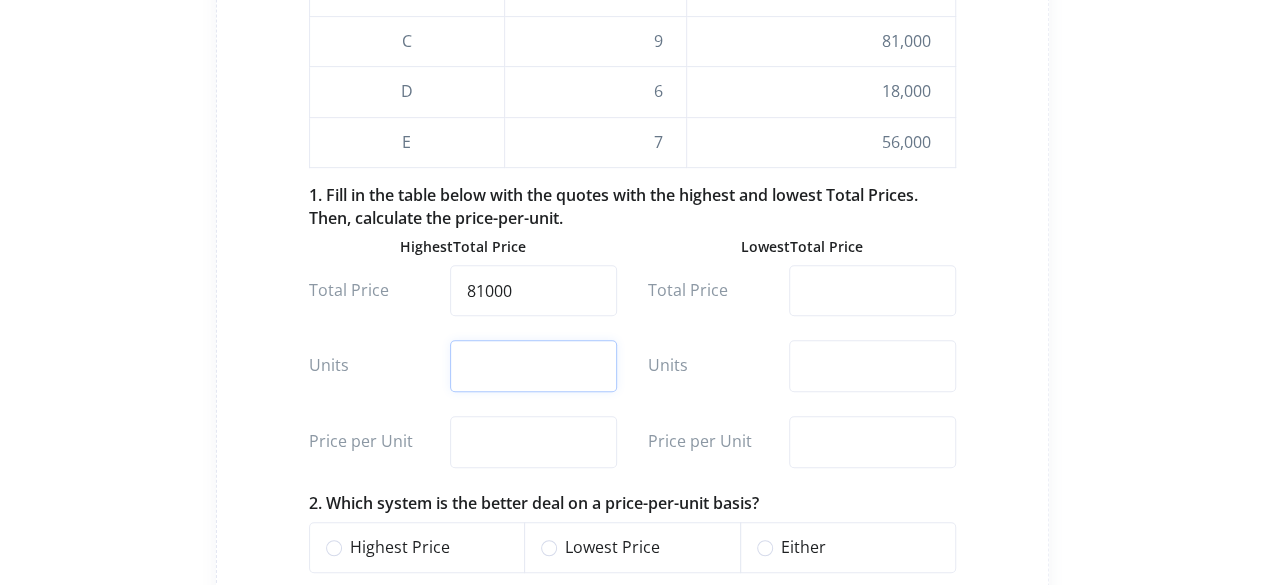click at bounding box center [533, 366] 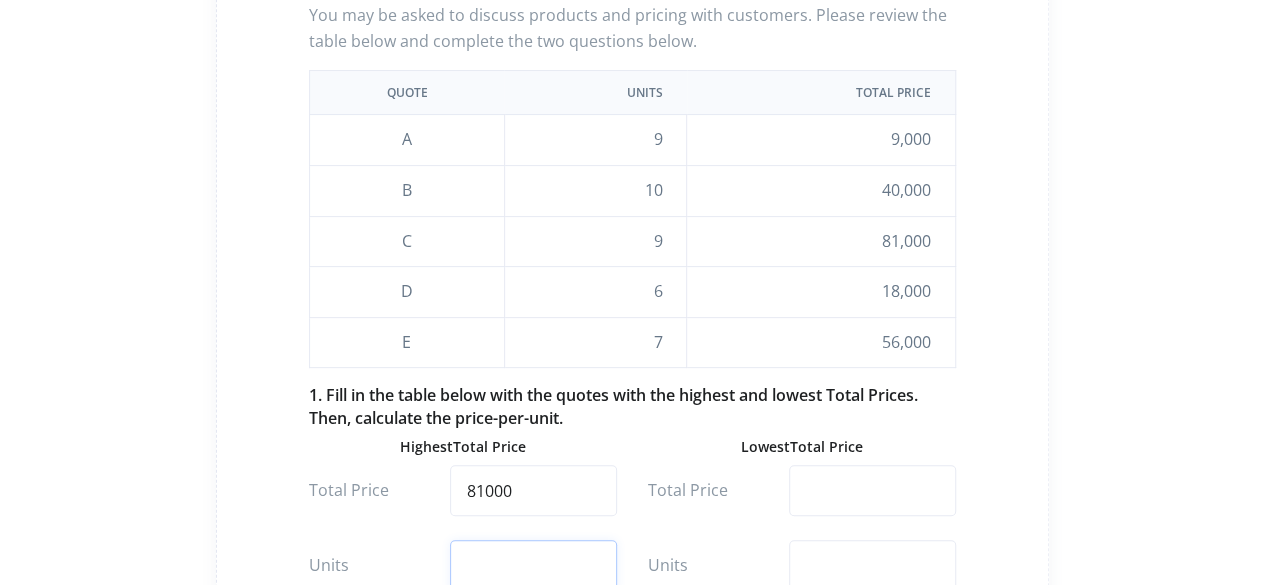 scroll, scrollTop: 400, scrollLeft: 0, axis: vertical 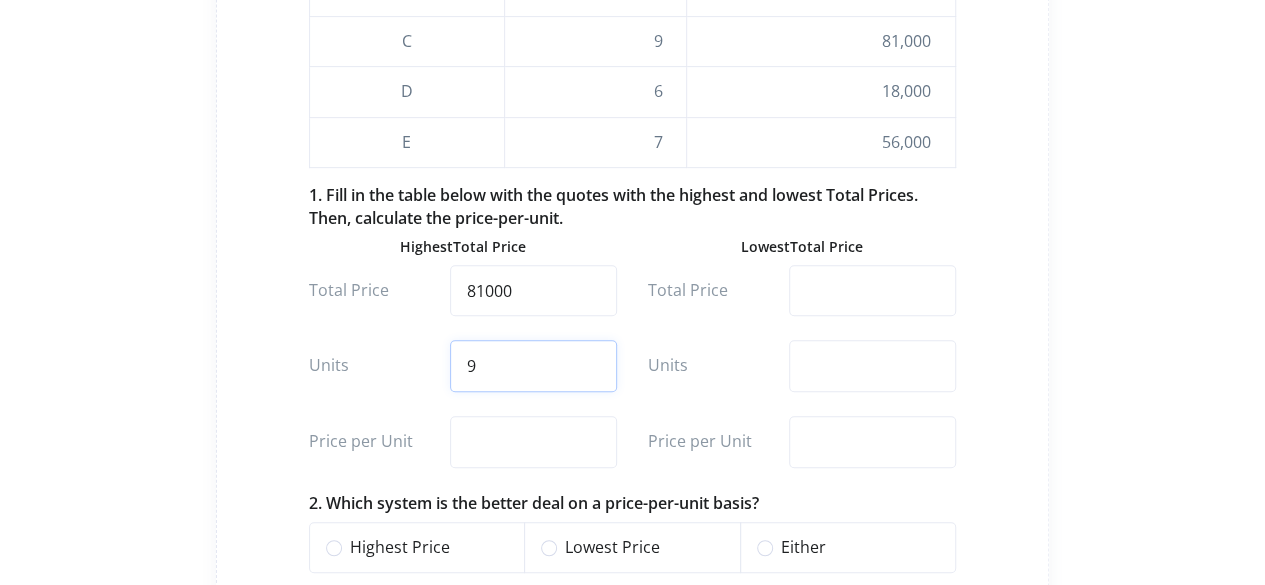 type on "9" 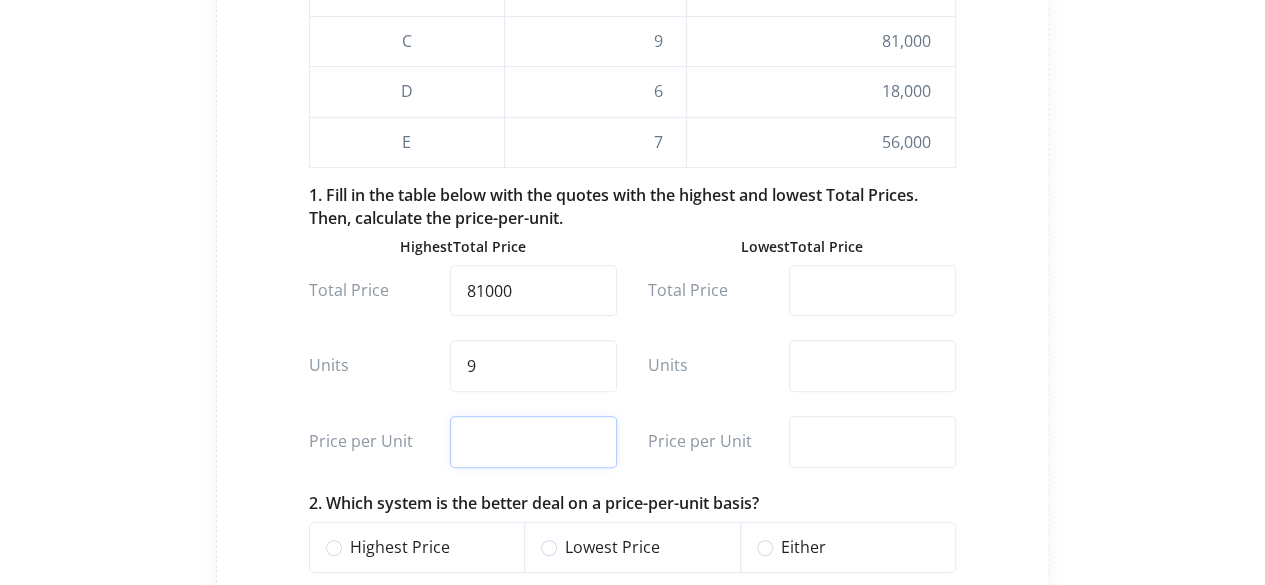 click at bounding box center (533, 442) 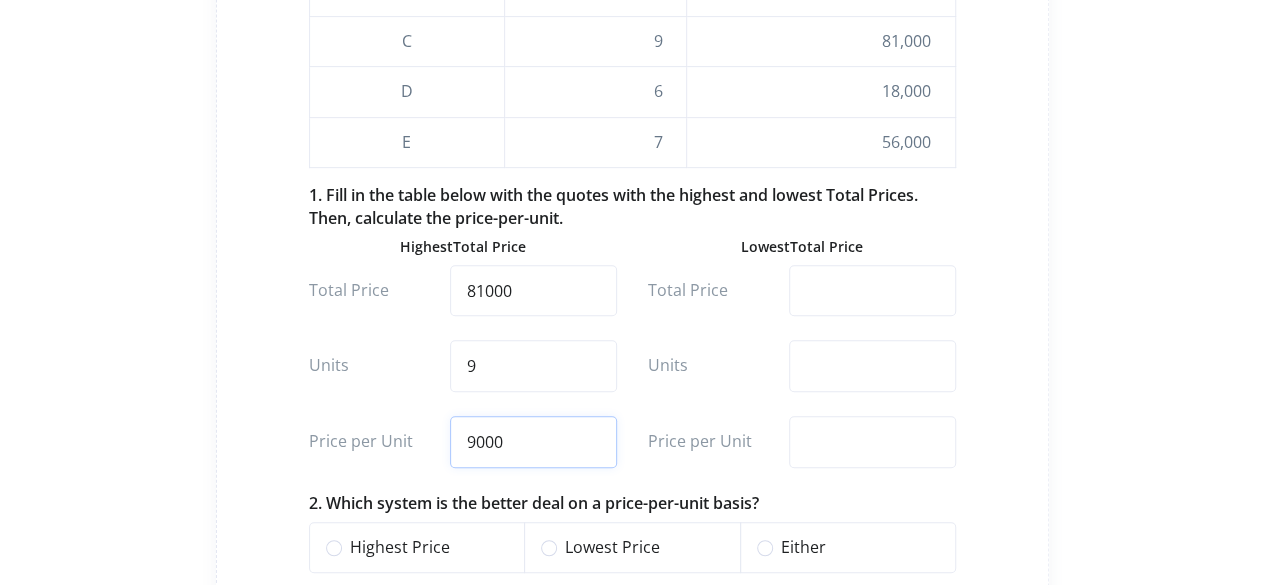 type on "9000" 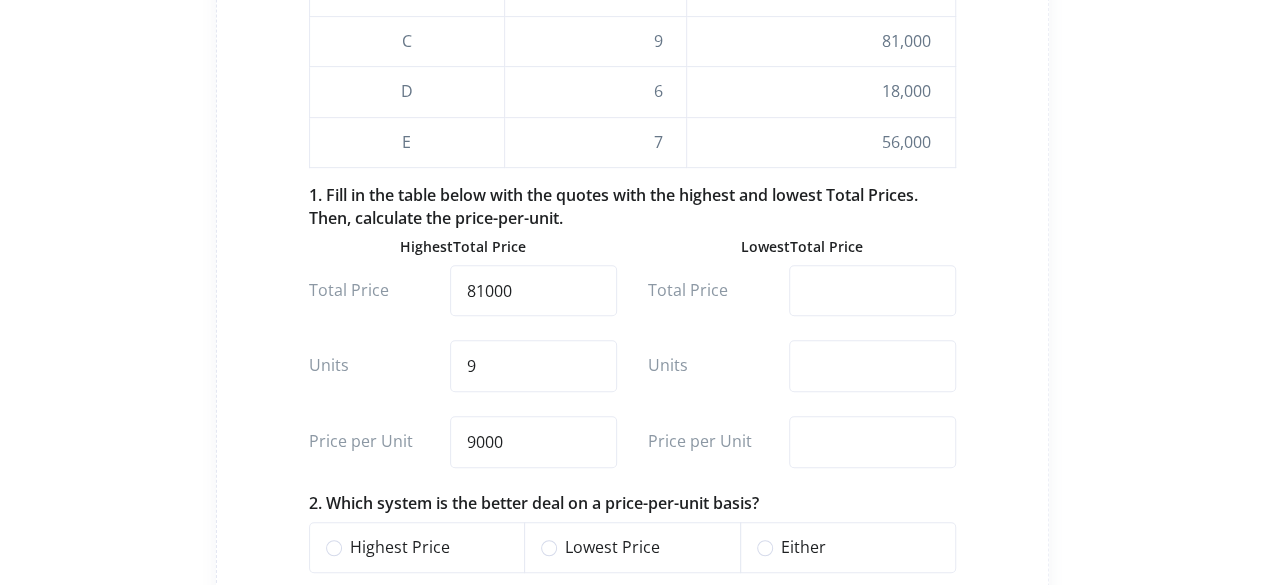 click on "Lowest  Total Price Total Price Units Price per Unit" at bounding box center (801, 364) 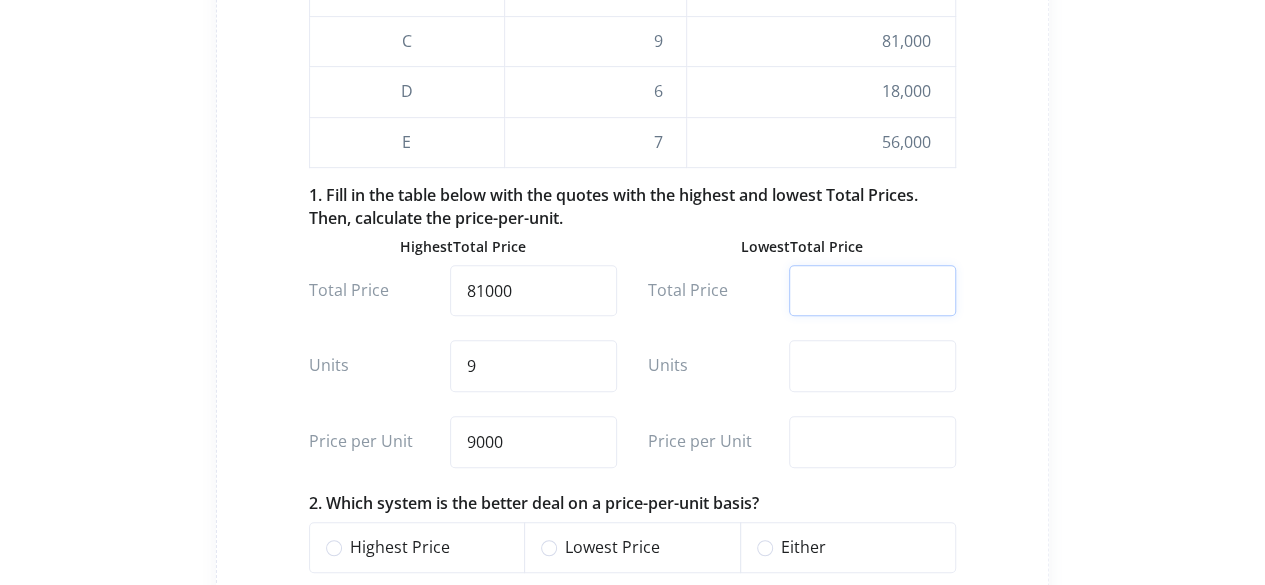 click at bounding box center (872, 291) 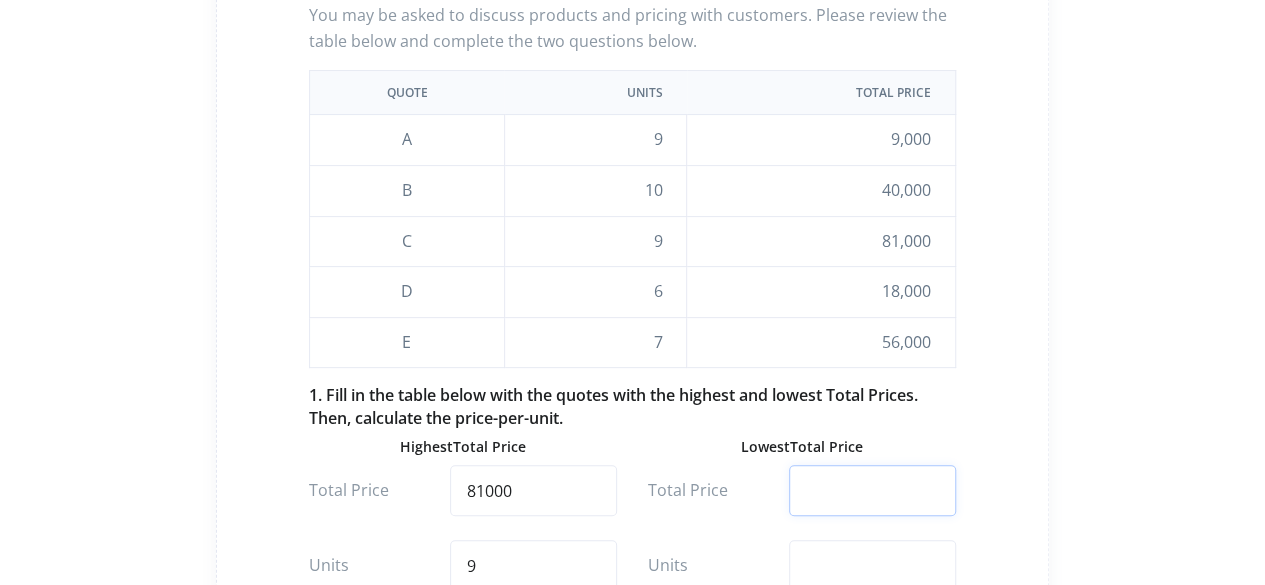 scroll, scrollTop: 400, scrollLeft: 0, axis: vertical 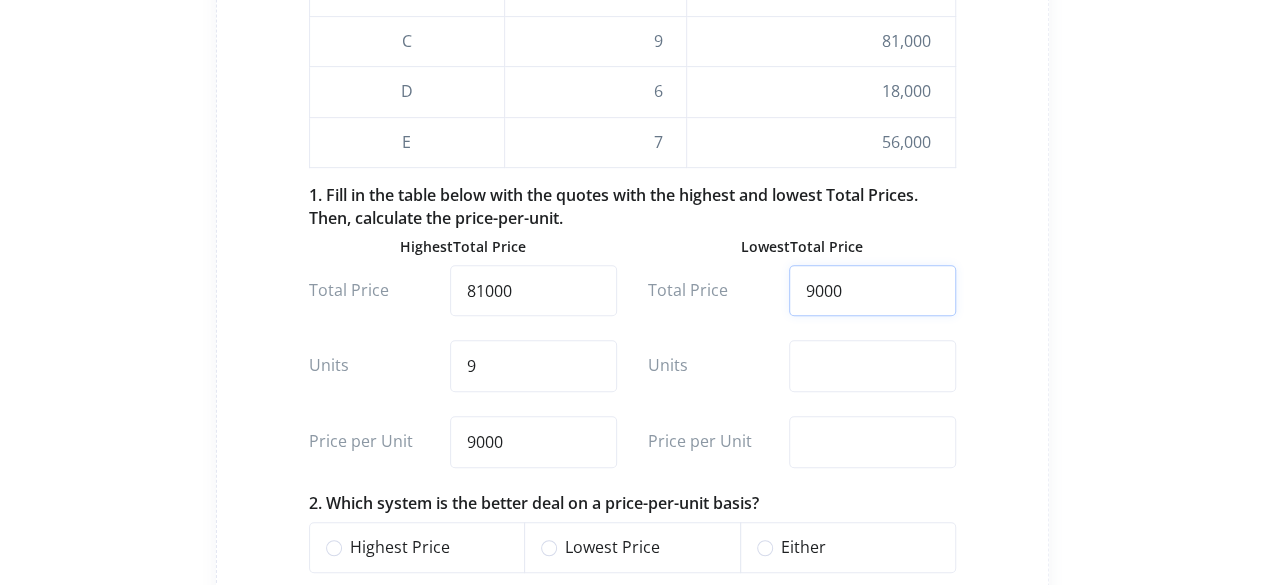 type on "9000" 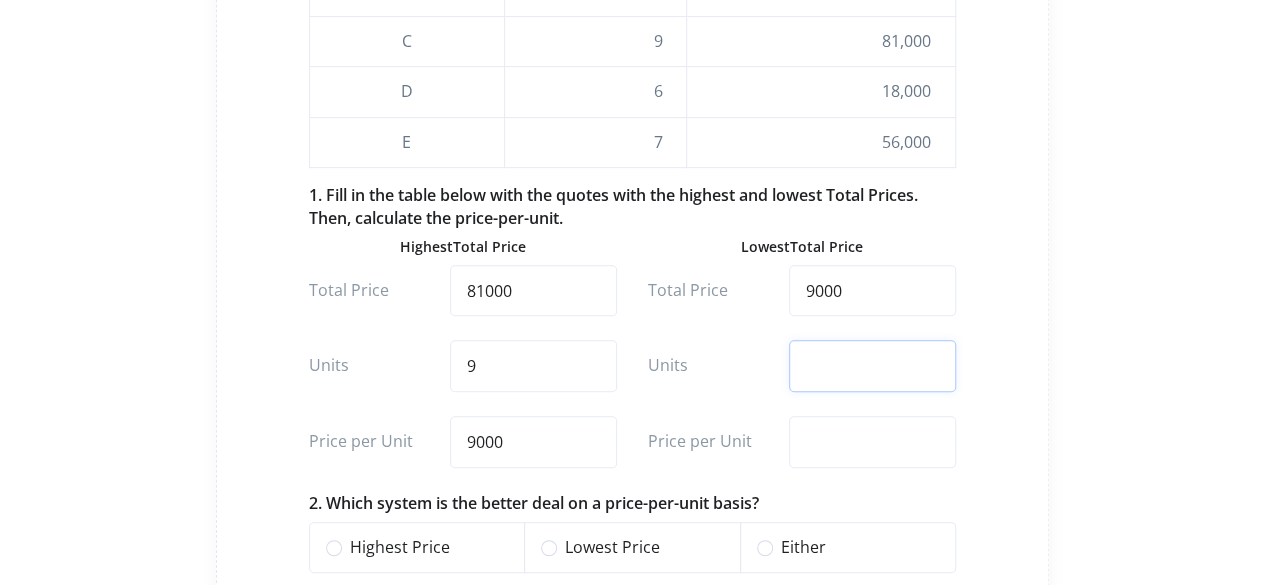 click at bounding box center [872, 366] 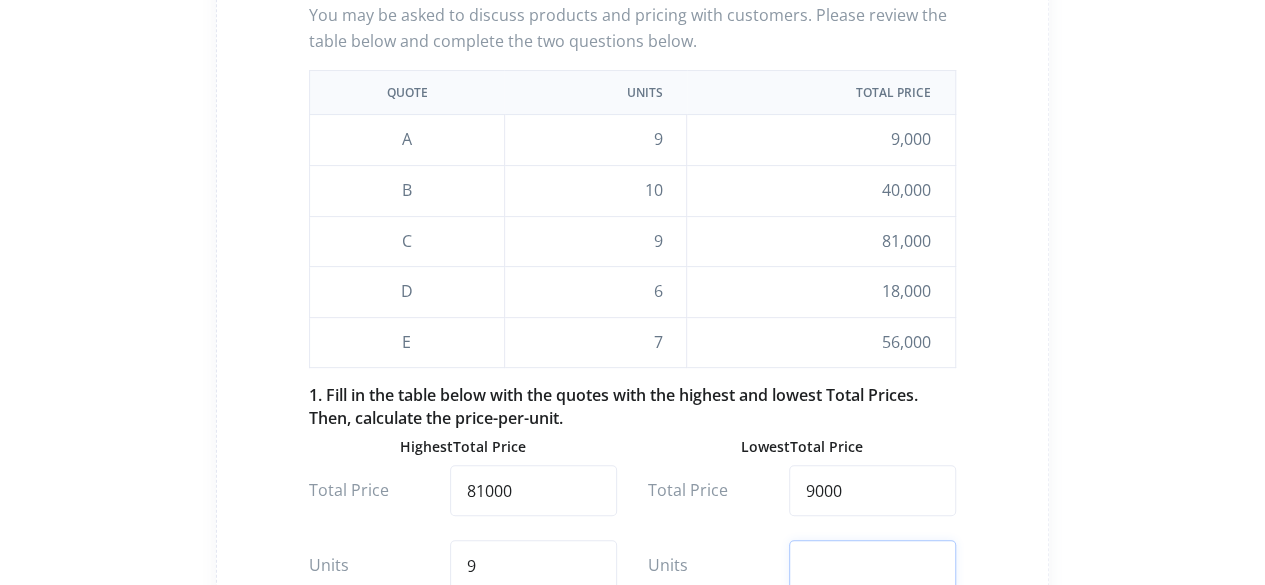 scroll, scrollTop: 400, scrollLeft: 0, axis: vertical 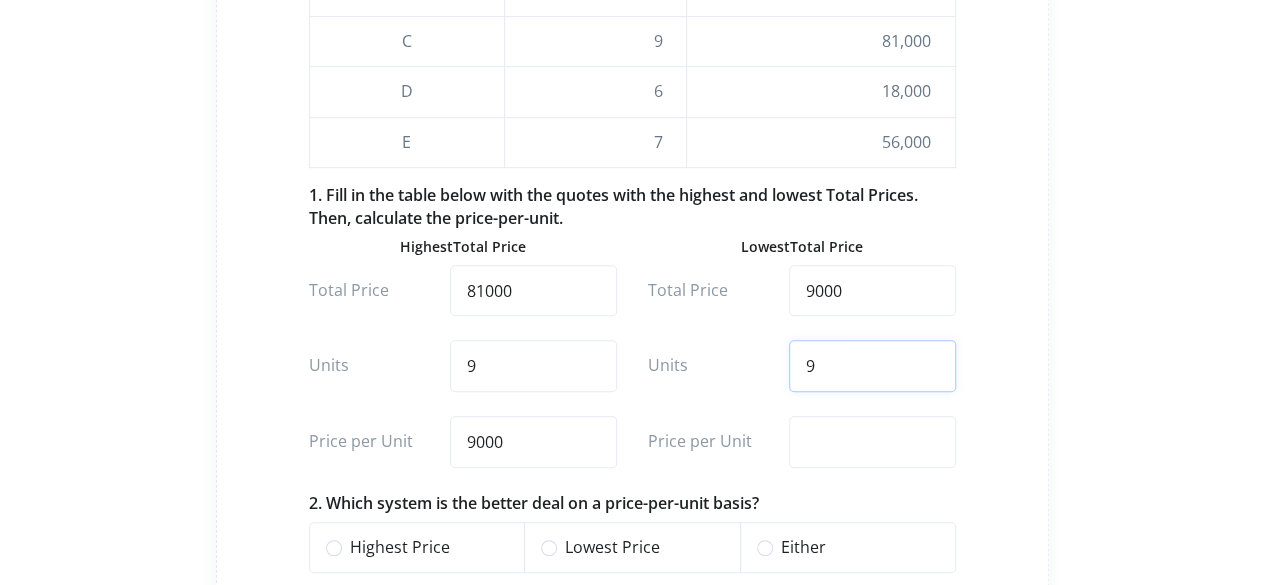 type on "9" 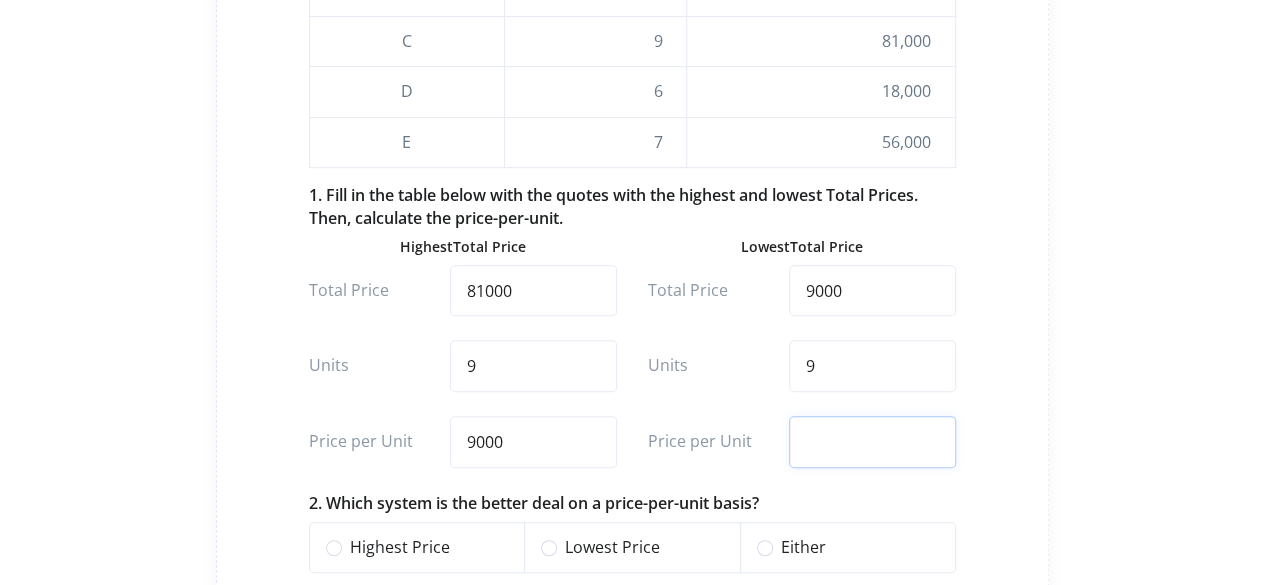 click at bounding box center [872, 442] 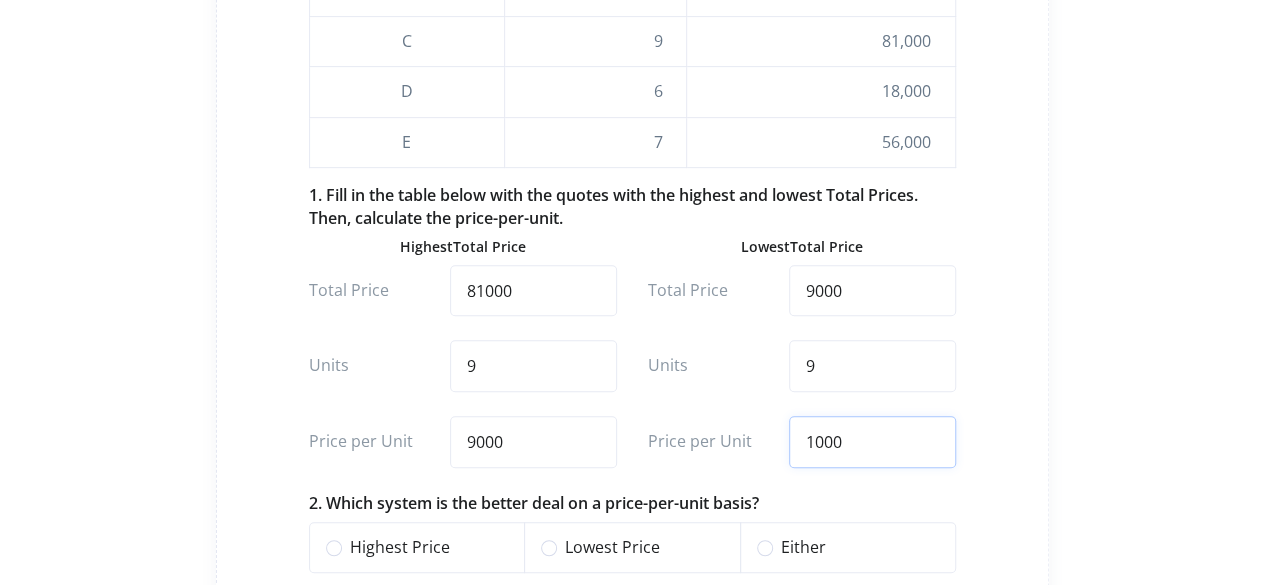 type on "1000" 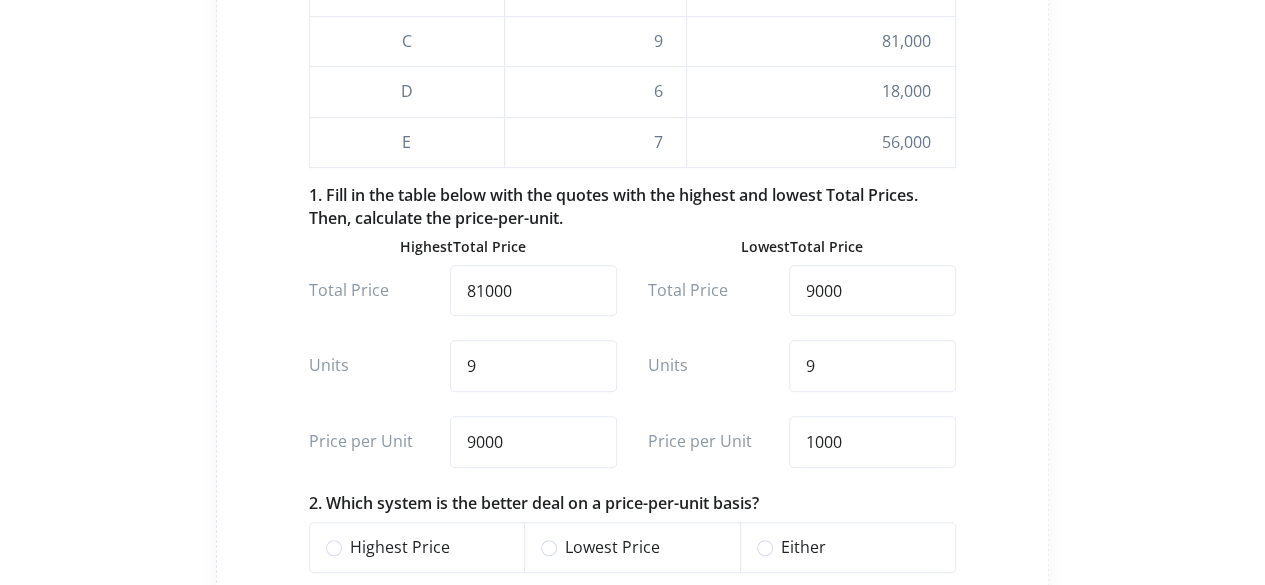 click on "Calculate Unit Pricing You may be asked to discuss products and pricing with customers. Please review the table below and complete the two questions below. Quote Units Total Price A 9 9,000 B 10 40,000 C 9 81,000 D 6 18,000 E 7 56,000 1. Fill in the table below with the quotes with the highest and lowest Total Prices.  Then, calculate the price-per-unit. Highest  Total Price Total Price 81000 Units 9 Price per Unit 9000 Lowest  Total Price Total Price 9000 Units 9 Price per Unit 1000 2. Which system is the better deal on a price-per-unit basis? Highest Price Lowest Price Either Skip Next" at bounding box center (633, 205) 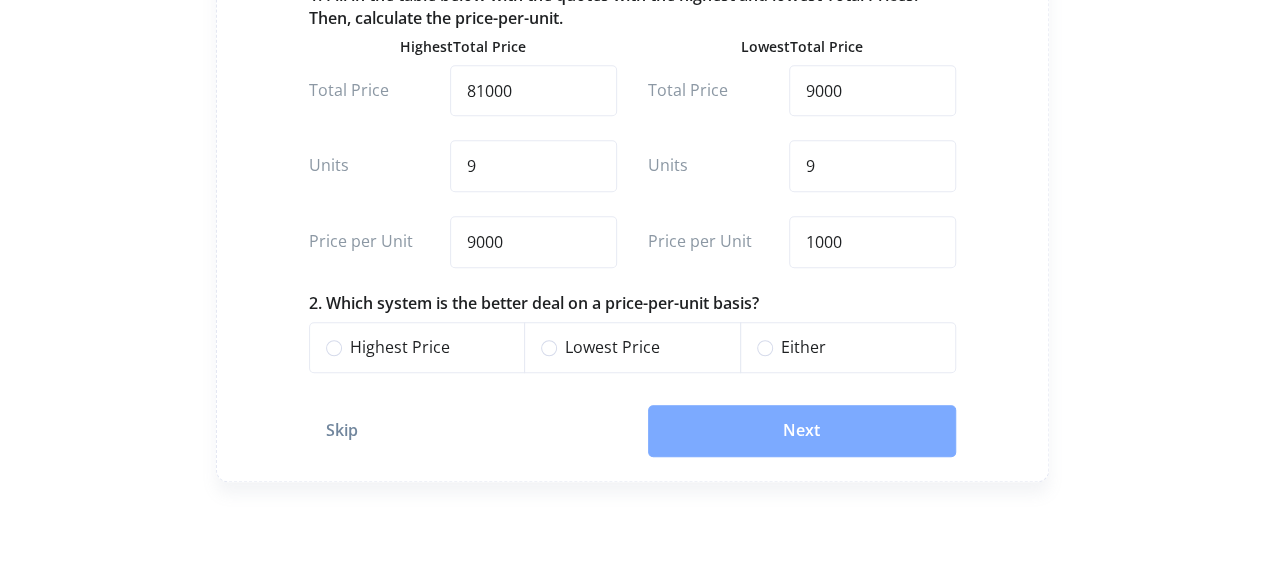 click on "Lowest Price" at bounding box center [644, 348] 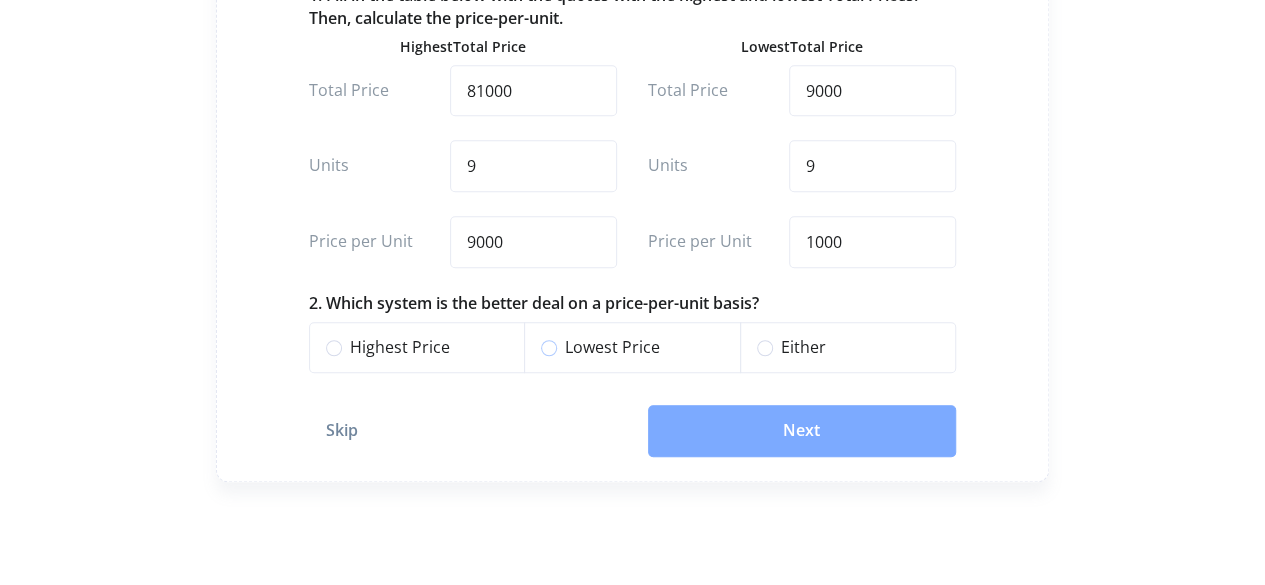 radio on "true" 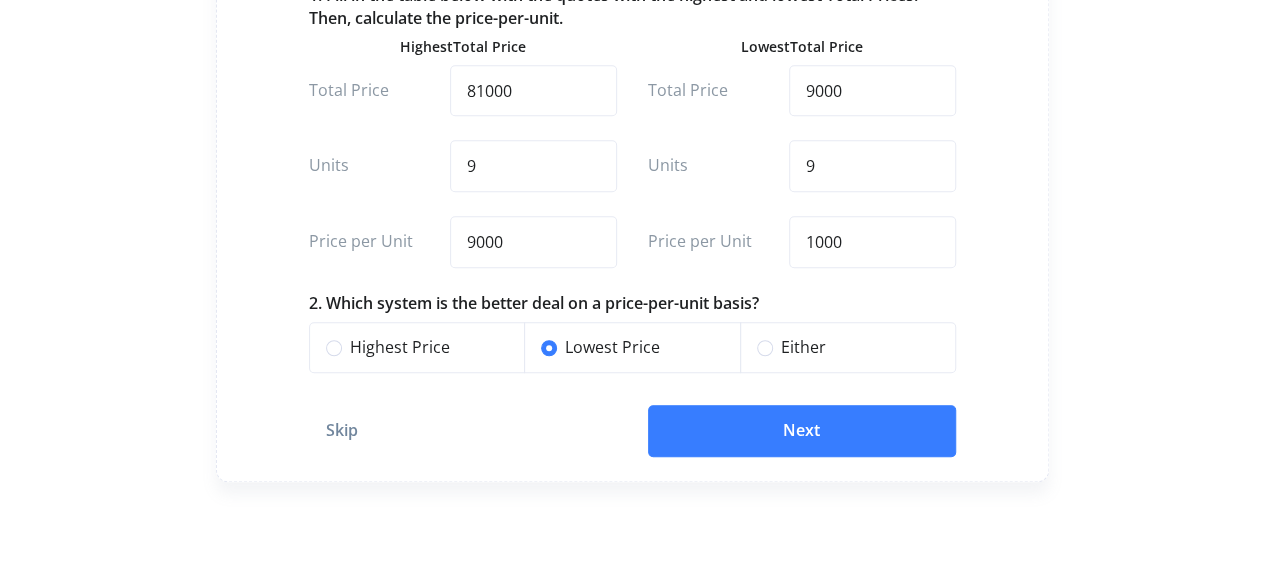 click on "Calculate Unit Pricing You may be asked to discuss products and pricing with customers. Please review the table below and complete the two questions below. Quote Units Total Price A 9 9,000 B 10 40,000 C 9 81,000 D 6 18,000 E 7 56,000 1. Fill in the table below with the quotes with the highest and lowest Total Prices.  Then, calculate the price-per-unit. Highest  Total Price Total Price 81000 Units 9 Price per Unit 9000 Lowest  Total Price Total Price 9000 Units 9 Price per Unit 1000 2. Which system is the better deal on a price-per-unit basis? Highest Price Lowest Price Either Skip Next" at bounding box center [633, 5] 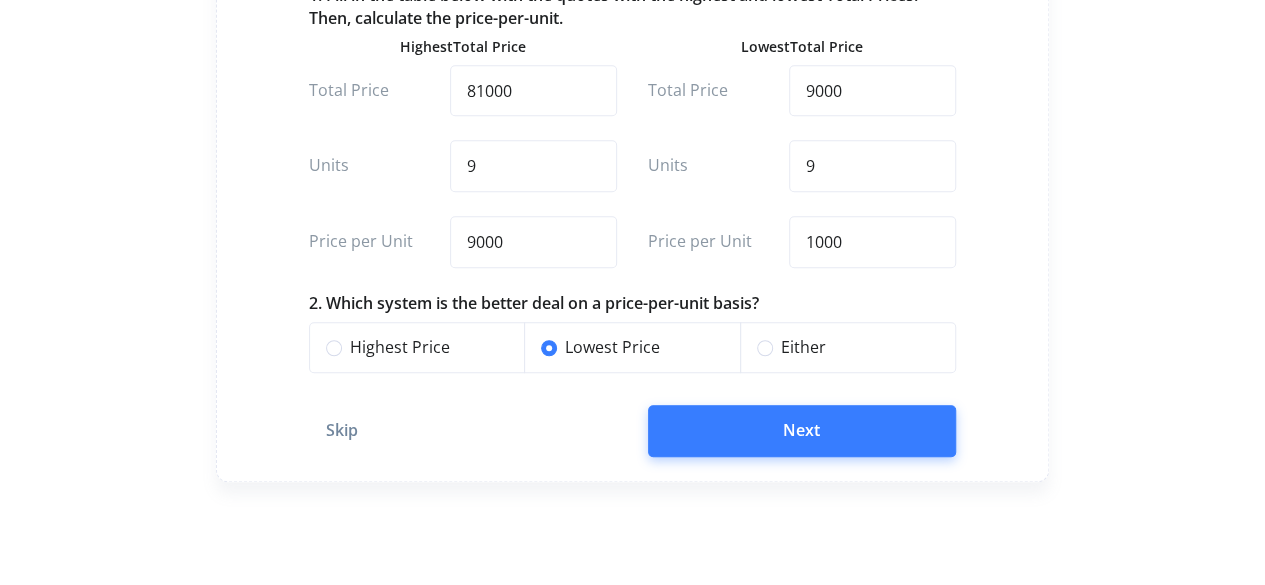 click on "Next" at bounding box center (802, 431) 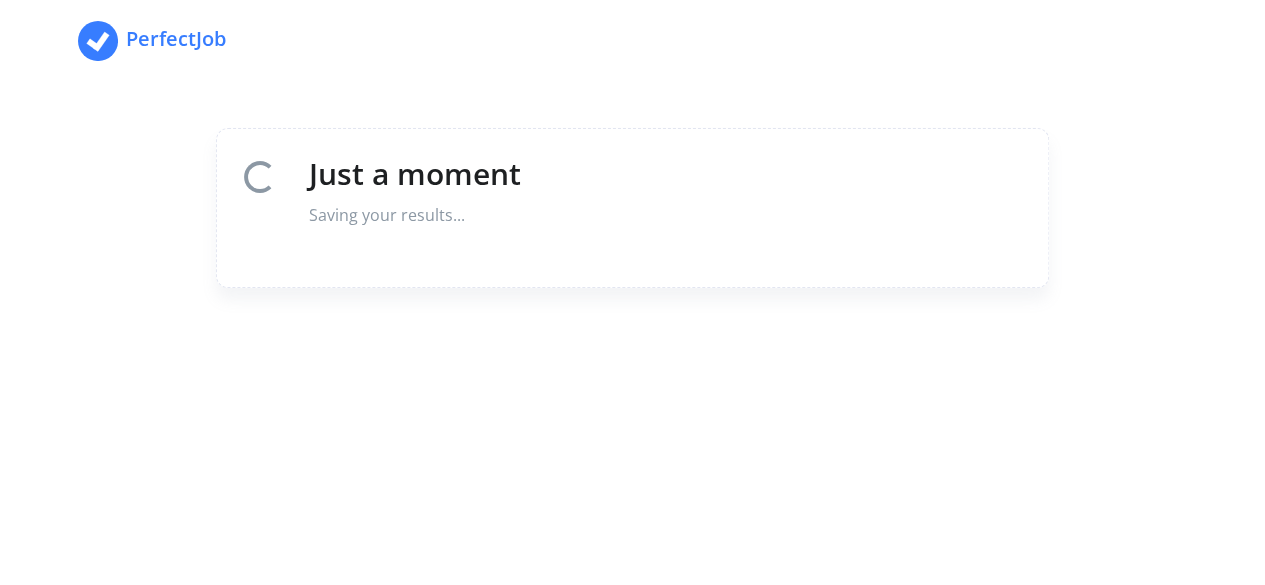 scroll, scrollTop: 0, scrollLeft: 0, axis: both 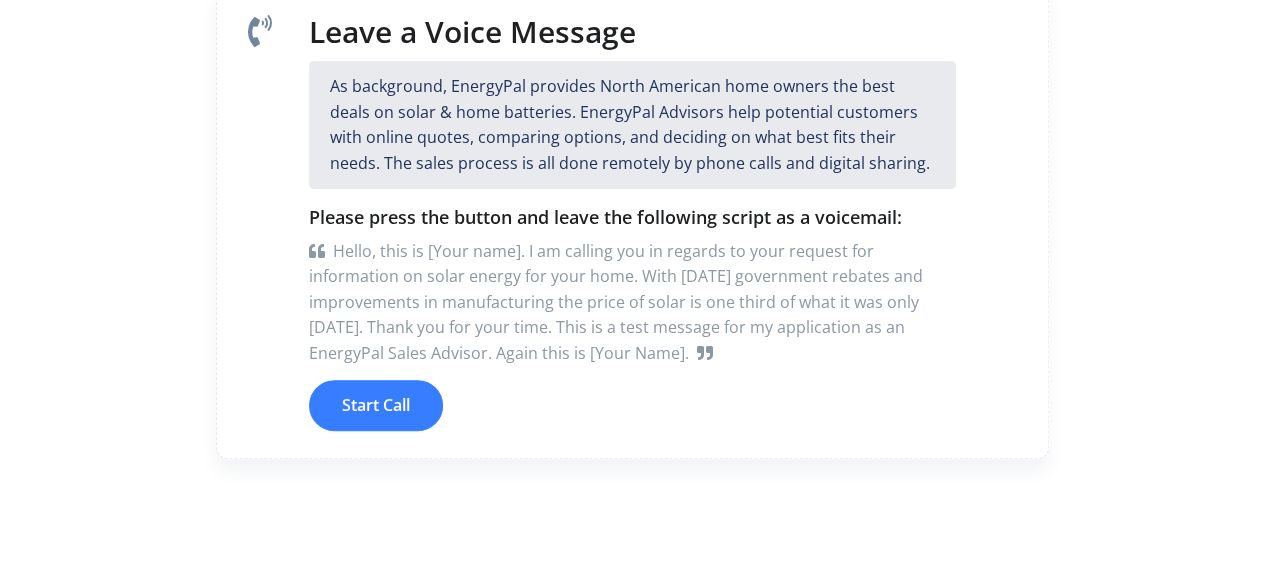 click on "Start Call" at bounding box center (376, 406) 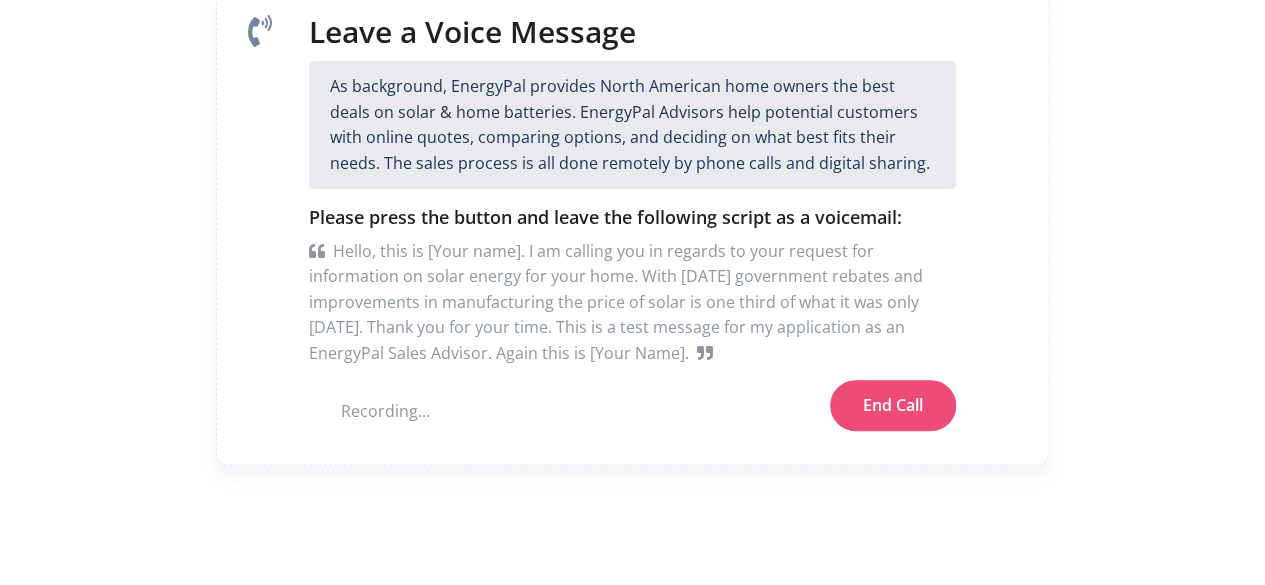 click on "End Call" at bounding box center [893, 406] 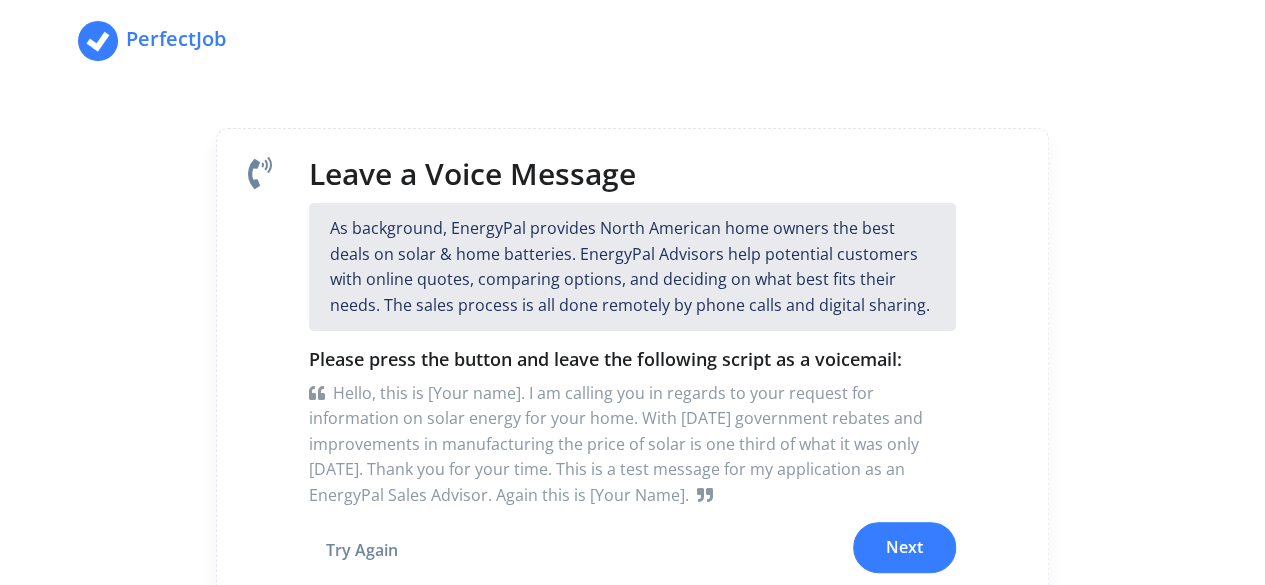 scroll, scrollTop: 100, scrollLeft: 0, axis: vertical 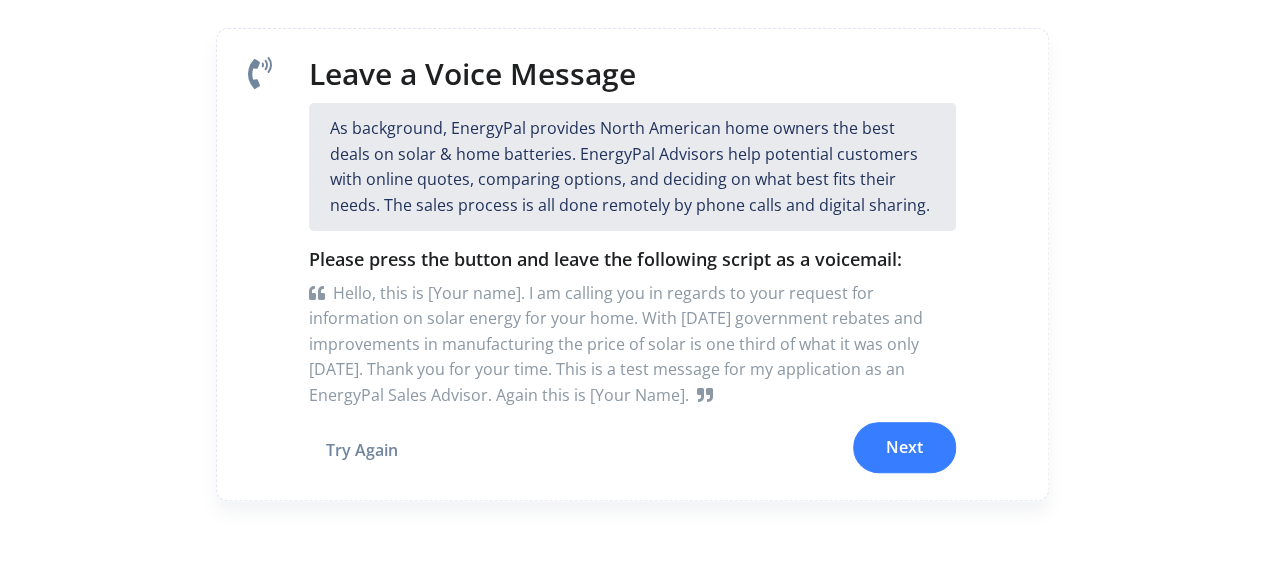 click on "Next" at bounding box center (904, 448) 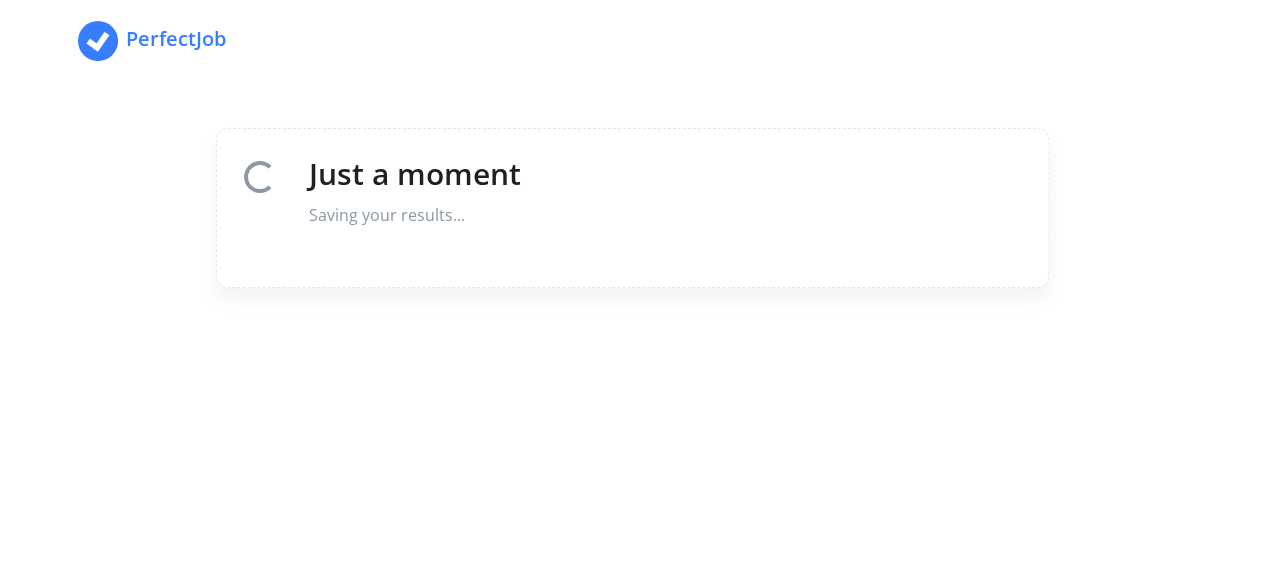 scroll, scrollTop: 0, scrollLeft: 0, axis: both 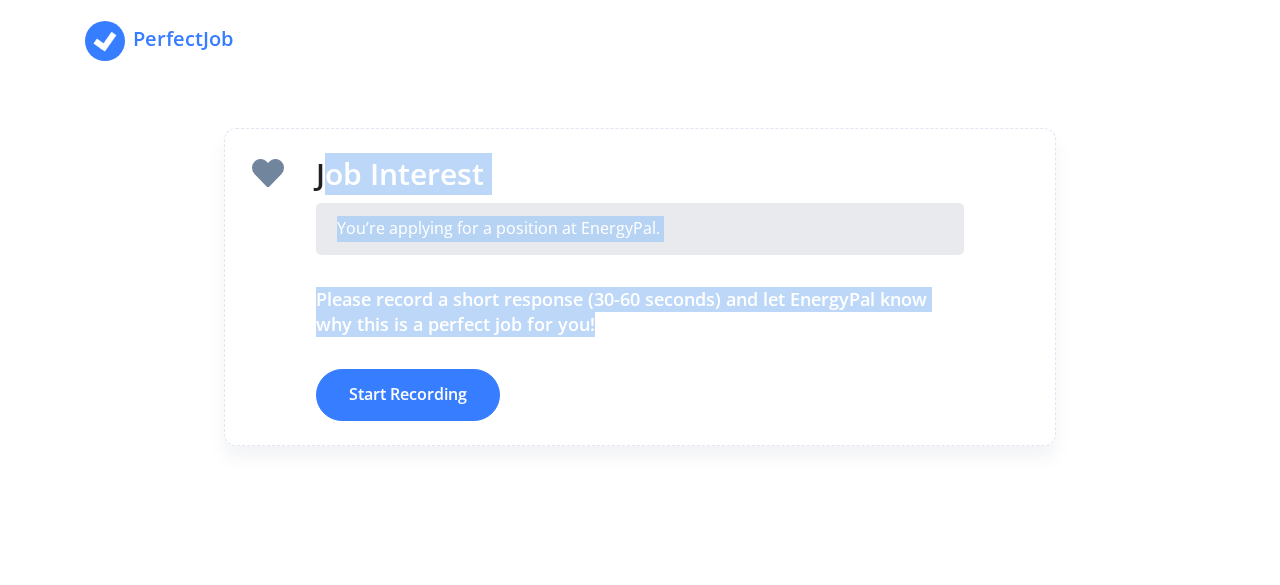 drag, startPoint x: 321, startPoint y: 161, endPoint x: 640, endPoint y: 322, distance: 357.32617 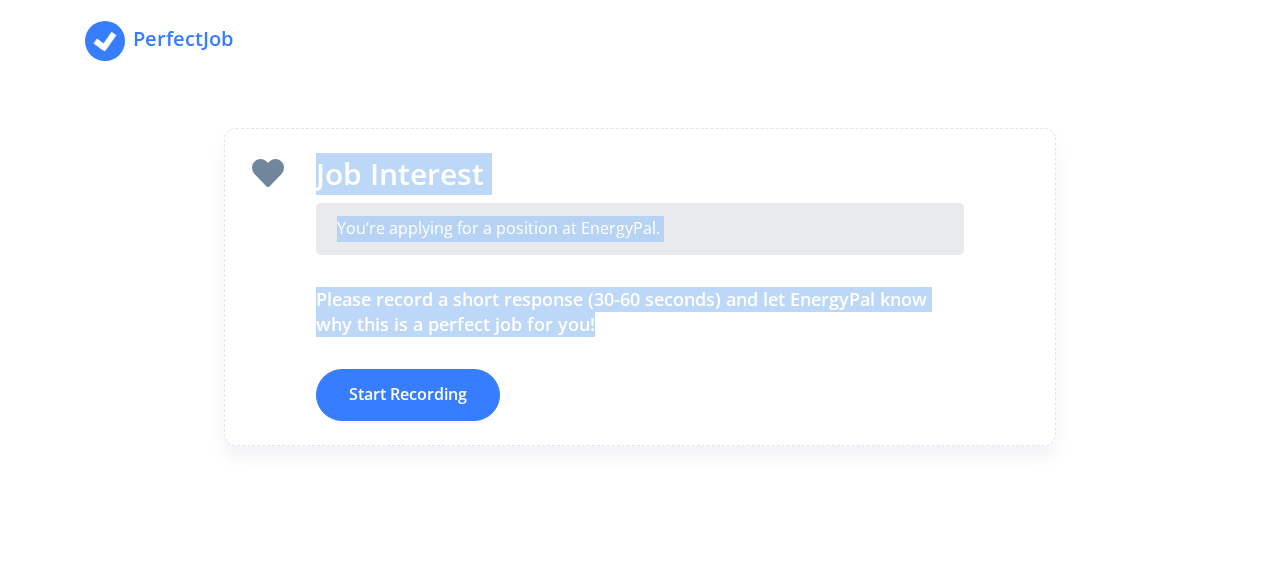 drag, startPoint x: 310, startPoint y: 169, endPoint x: 632, endPoint y: 316, distance: 353.9675 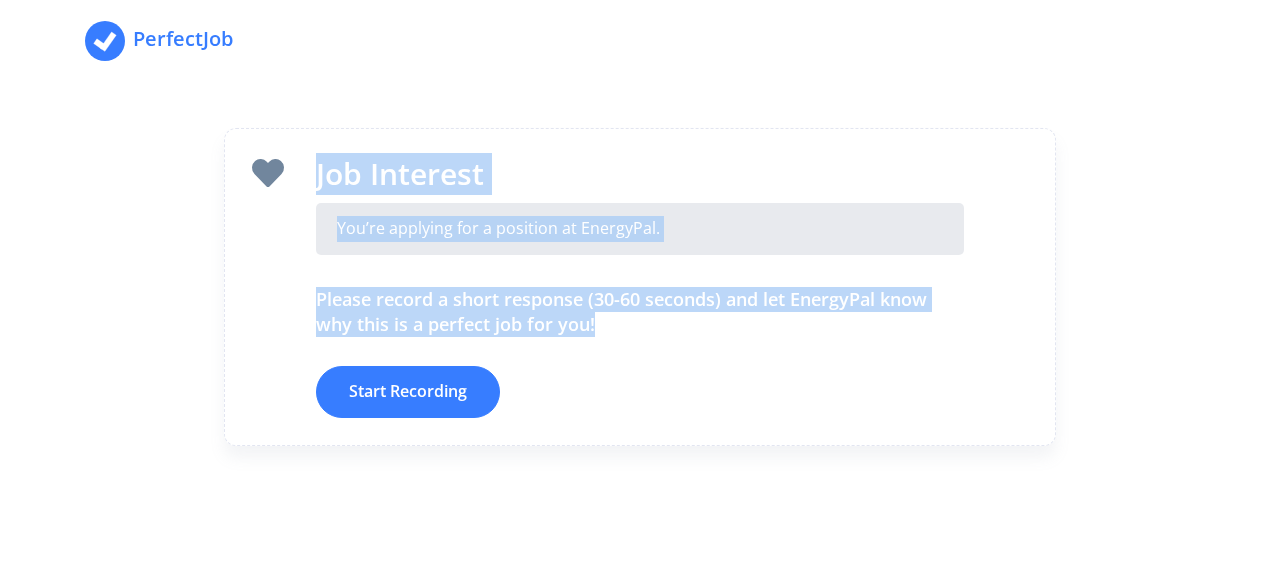 click on "Start Recording" at bounding box center [408, 392] 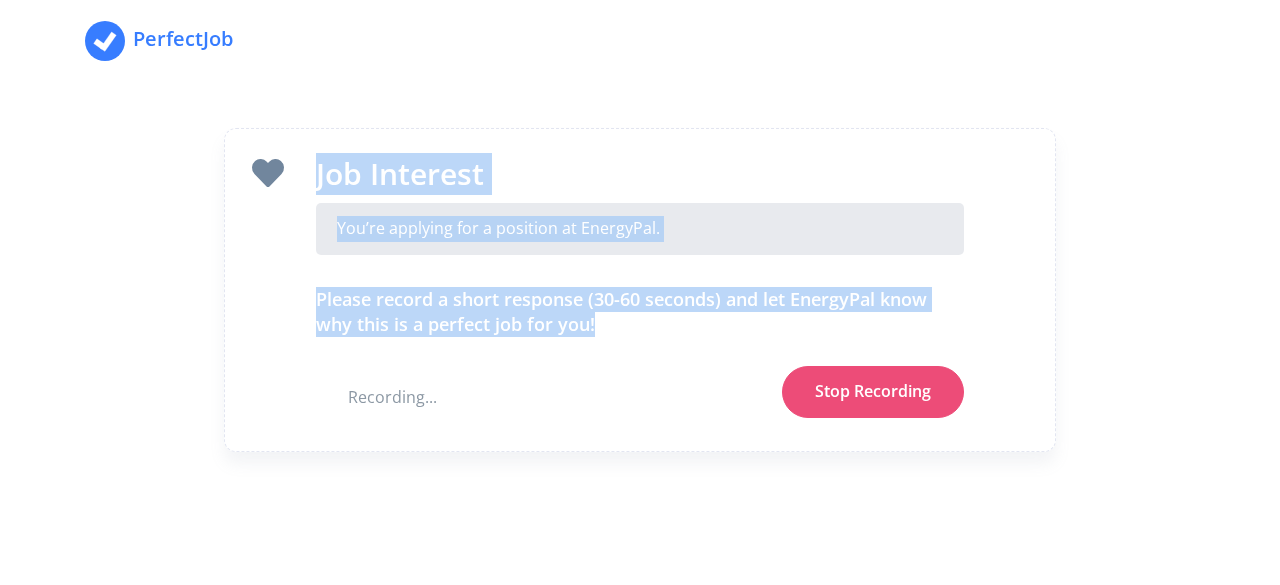 click on "Stop Recording" at bounding box center [873, 392] 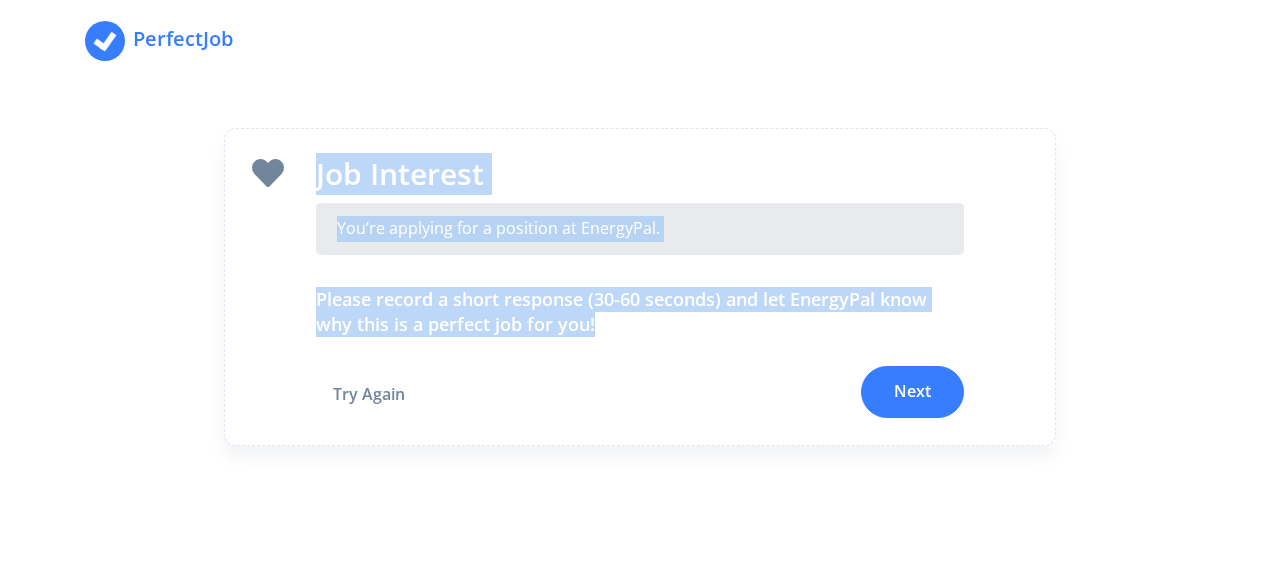 click on "Next" at bounding box center [912, 392] 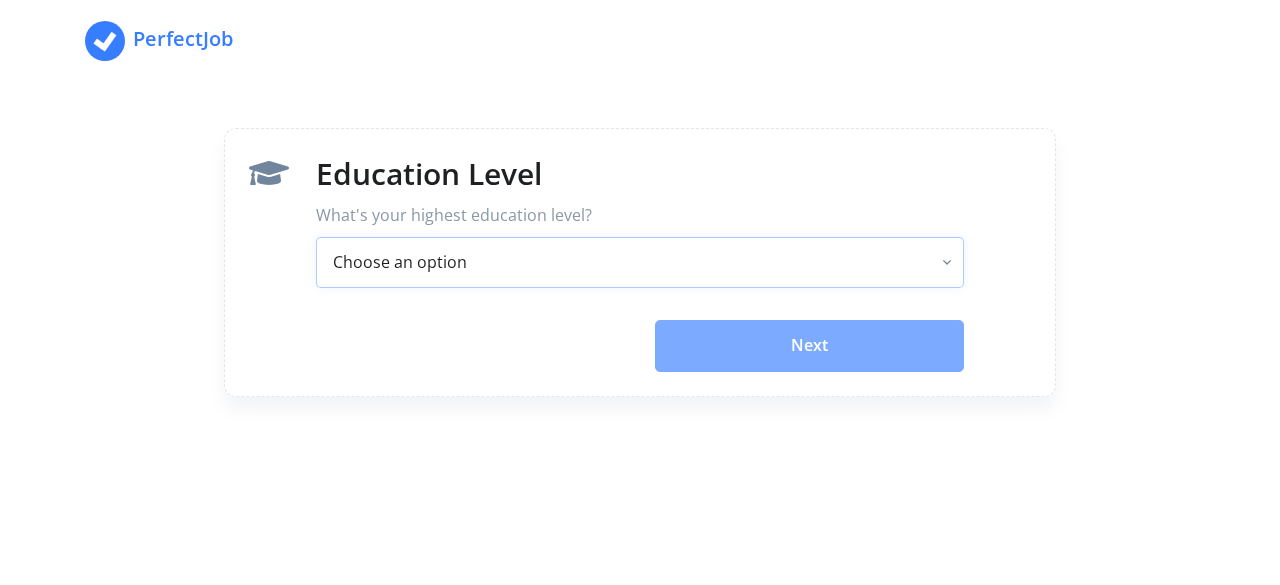 click on "Choose an option No High School Degree High School Degree Associate's Degree or Some College Bachelor's Degree Graduate Degree" at bounding box center [639, 263] 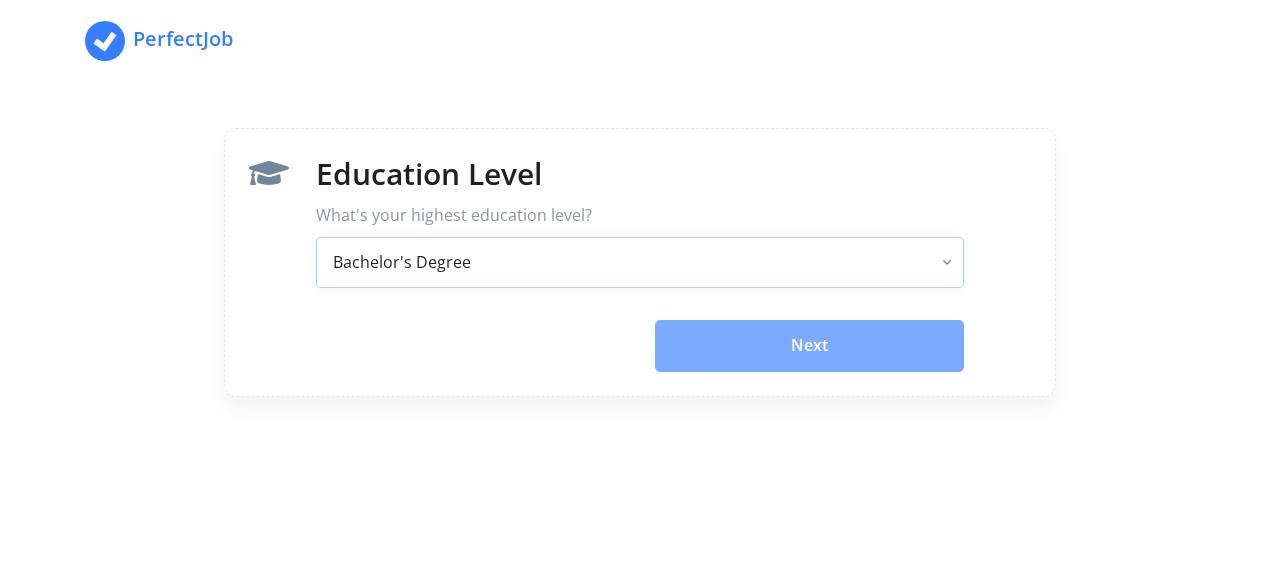 click on "Choose an option No High School Degree High School Degree Associate's Degree or Some College Bachelor's Degree Graduate Degree" at bounding box center (639, 263) 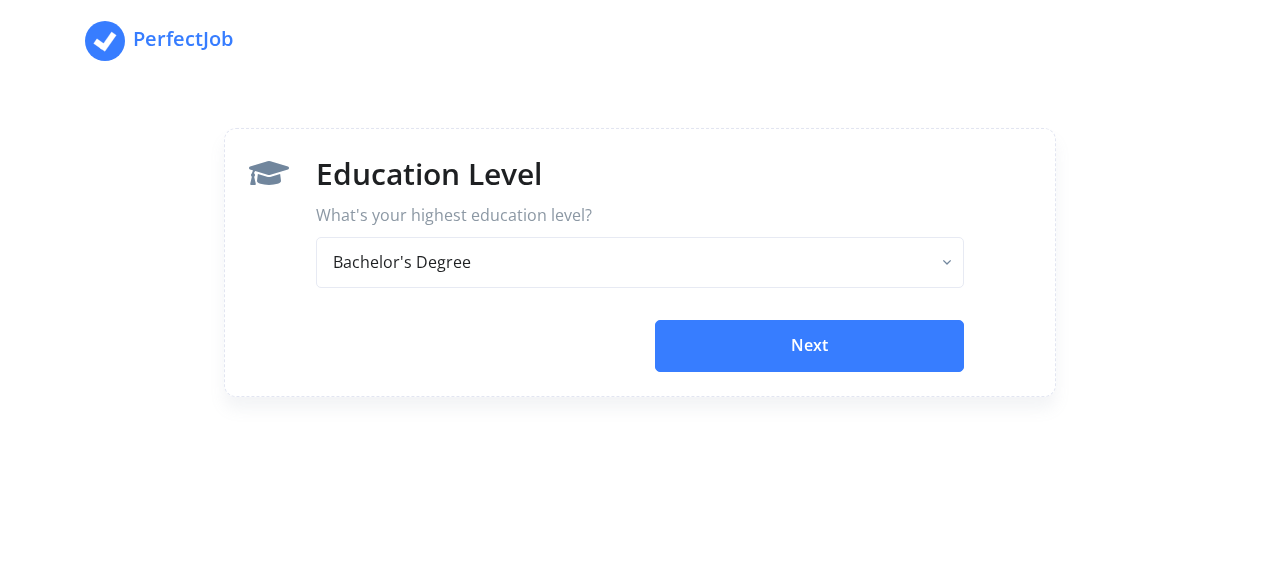 click on "Next" at bounding box center (809, 346) 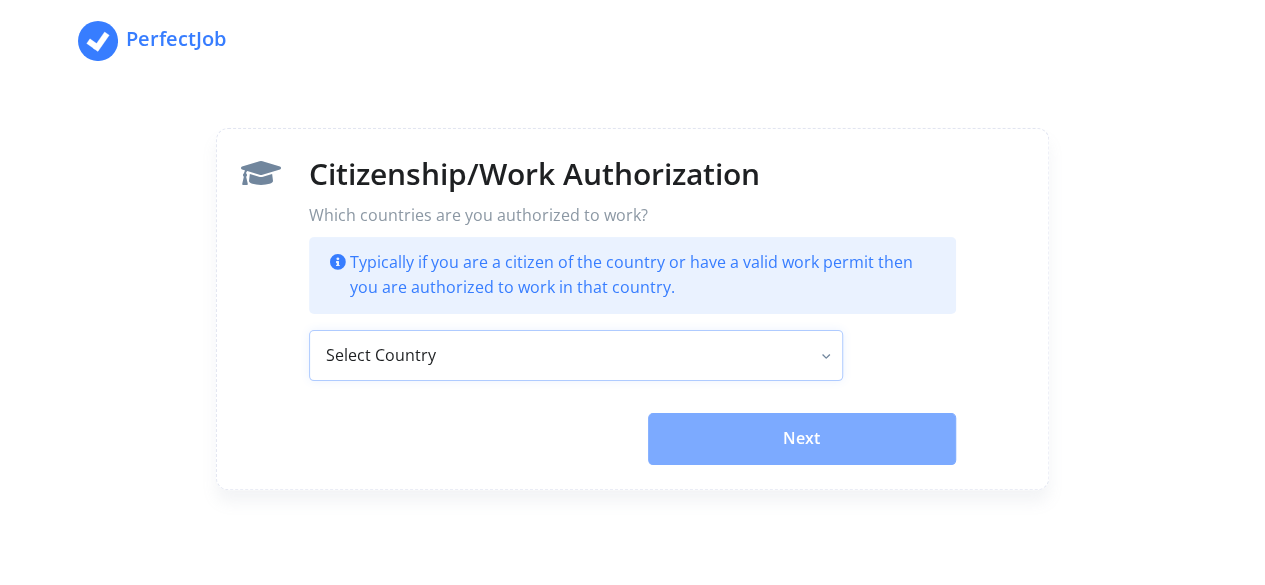 click on "Select Country Canada United States Afghanistan Åland Islands Albania Algeria American Samoa Andorra Angola Anguilla Antarctica Antigua and Barbuda Argentina Armenia Aruba Australia Austria Azerbaijan Bahamas Bahrain Bangladesh Barbados Belarus Belgium Belize Benin Bermuda Bhutan Bolivia Bonaire, Sint Eustatius and Saba Bosnia and Herzegovina Botswana Bouvet Island Brazil British Indian Ocean Territory Brunei Darussalam Bulgaria Burkina Faso Burundi Cambodia Cameroon Cape Verde Cayman Islands Central African Republic Chad Chile China Christmas Island Cocos (Keeling) Islands Colombia Comoros Congo, Republic of the (Brazzaville) Congo, the Democratic Republic of the (Kinshasa) Cook Islands Costa Rica Côte d'Ivoire, Republic of Croatia Cuba Curaçao Cyprus Czech Republic Denmark Djibouti Dominica Dominican Republic Ecuador Egypt El Salvador Equatorial Guinea Eritrea Estonia Ethiopia Falkland Islands (Islas Malvinas) Faroe Islands Fiji Finland France French Guiana French Polynesia Gabon Gambia, The Georgia Guam" at bounding box center [576, 356] 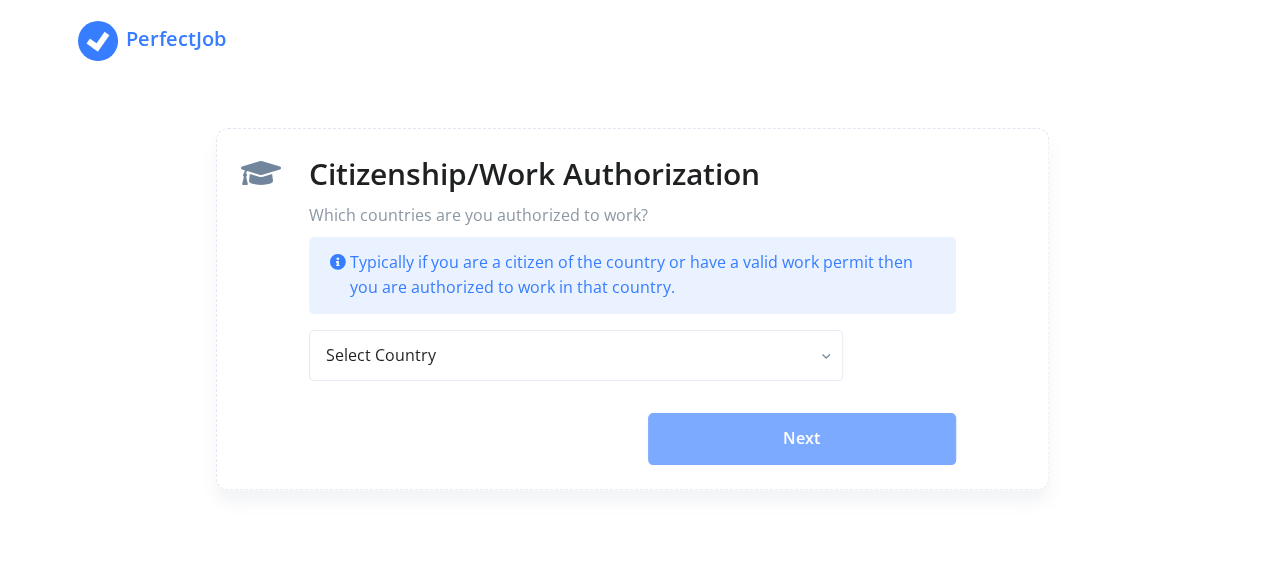 click on "Citizenship/Work Authorization Which countries are you authorized to work? Typically if you are a citizen of the country or have a valid work permit then you are authorized to work in that country. Select Country Canada United States Afghanistan Åland Islands Albania Algeria American Samoa Andorra Angola Anguilla Antarctica Antigua and Barbuda Argentina Armenia Aruba Australia Austria Azerbaijan Bahamas Bahrain Bangladesh Barbados Belarus Belgium Belize Benin Bermuda Bhutan Bolivia Bonaire, Sint Eustatius and Saba Bosnia and Herzegovina Botswana Bouvet Island Brazil British Indian Ocean Territory Brunei Darussalam Bulgaria Burkina Faso Burundi Cambodia Cameroon Cape Verde Cayman Islands Central African Republic Chad Chile China Christmas Island Cocos (Keeling) Islands Colombia Comoros Congo, Republic of the (Brazzaville) Congo, the Democratic Republic of the (Kinshasa) Cook Islands Costa Rica Côte d'Ivoire, Republic of Croatia Cuba Curaçao Cyprus Czech Republic Denmark Djibouti Dominica Dominican Republic" at bounding box center (632, 309) 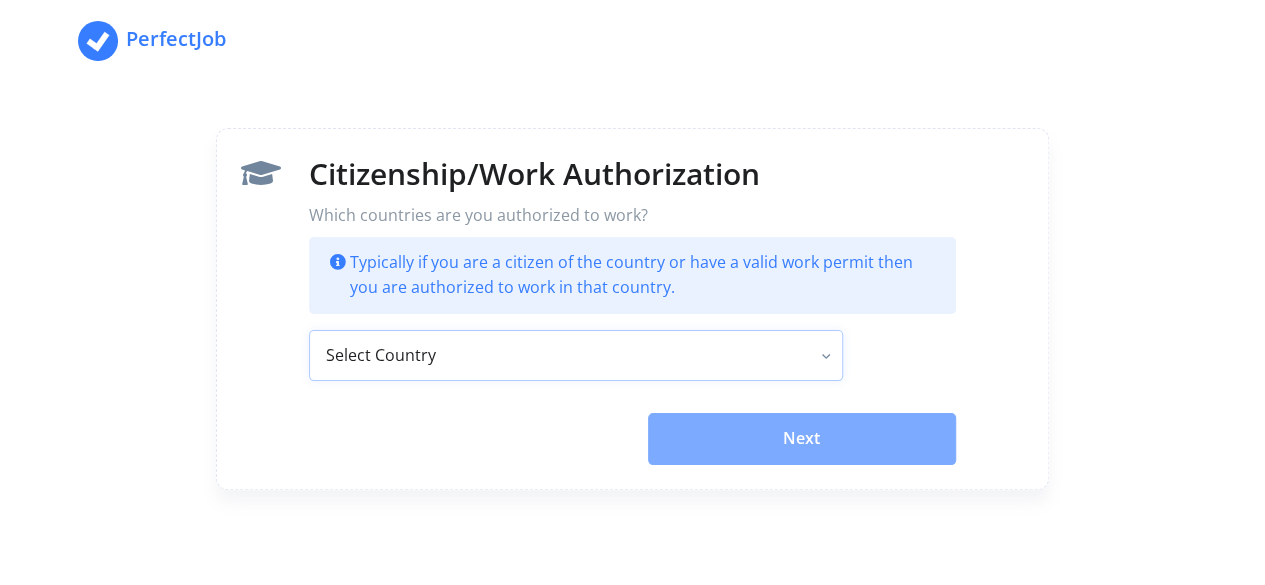 click on "Select Country Canada United States Afghanistan Åland Islands Albania Algeria American Samoa Andorra Angola Anguilla Antarctica Antigua and Barbuda Argentina Armenia Aruba Australia Austria Azerbaijan Bahamas Bahrain Bangladesh Barbados Belarus Belgium Belize Benin Bermuda Bhutan Bolivia Bonaire, Sint Eustatius and Saba Bosnia and Herzegovina Botswana Bouvet Island Brazil British Indian Ocean Territory Brunei Darussalam Bulgaria Burkina Faso Burundi Cambodia Cameroon Cape Verde Cayman Islands Central African Republic Chad Chile China Christmas Island Cocos (Keeling) Islands Colombia Comoros Congo, Republic of the (Brazzaville) Congo, the Democratic Republic of the (Kinshasa) Cook Islands Costa Rica Côte d'Ivoire, Republic of Croatia Cuba Curaçao Cyprus Czech Republic Denmark Djibouti Dominica Dominican Republic Ecuador Egypt El Salvador Equatorial Guinea Eritrea Estonia Ethiopia Falkland Islands (Islas Malvinas) Faroe Islands Fiji Finland France French Guiana French Polynesia Gabon Gambia, The Georgia Guam" at bounding box center (576, 356) 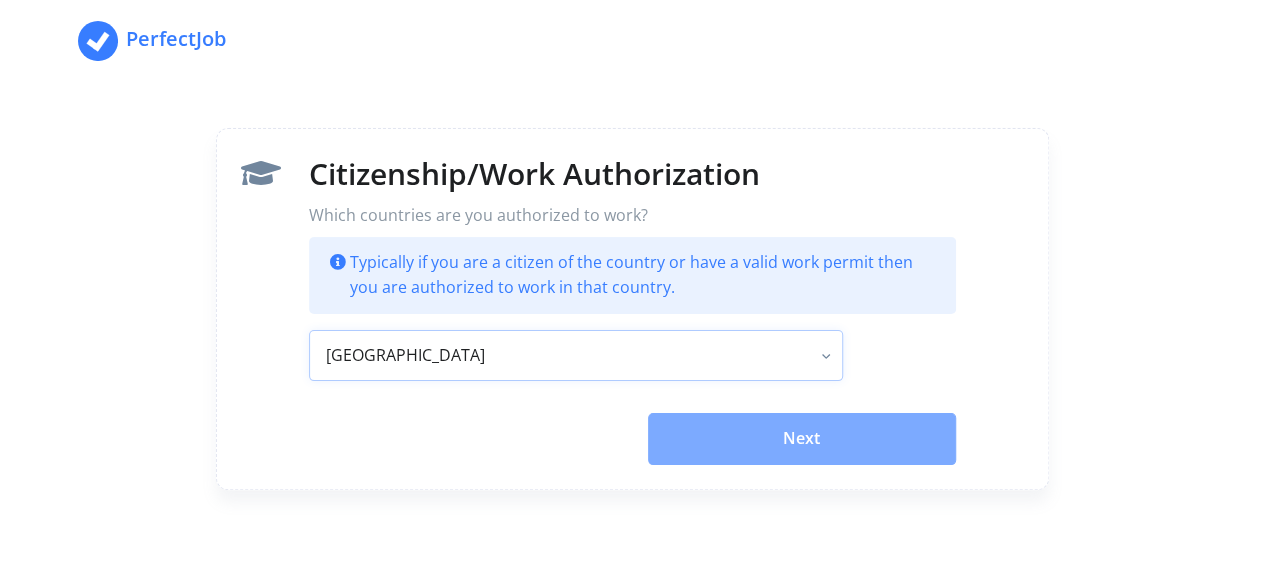 click on "Select Country Canada United States Afghanistan Åland Islands Albania Algeria American Samoa Andorra Angola Anguilla Antarctica Antigua and Barbuda Argentina Armenia Aruba Australia Austria Azerbaijan Bahamas Bahrain Bangladesh Barbados Belarus Belgium Belize Benin Bermuda Bhutan Bolivia Bonaire, Sint Eustatius and Saba Bosnia and Herzegovina Botswana Bouvet Island Brazil British Indian Ocean Territory Brunei Darussalam Bulgaria Burkina Faso Burundi Cambodia Cameroon Cape Verde Cayman Islands Central African Republic Chad Chile China Christmas Island Cocos (Keeling) Islands Colombia Comoros Congo, Republic of the (Brazzaville) Congo, the Democratic Republic of the (Kinshasa) Cook Islands Costa Rica Côte d'Ivoire, Republic of Croatia Cuba Curaçao Cyprus Czech Republic Denmark Djibouti Dominica Dominican Republic Ecuador Egypt El Salvador Equatorial Guinea Eritrea Estonia Ethiopia Falkland Islands (Islas Malvinas) Faroe Islands Fiji Finland France French Guiana French Polynesia Gabon Gambia, The Georgia Guam" at bounding box center [576, 356] 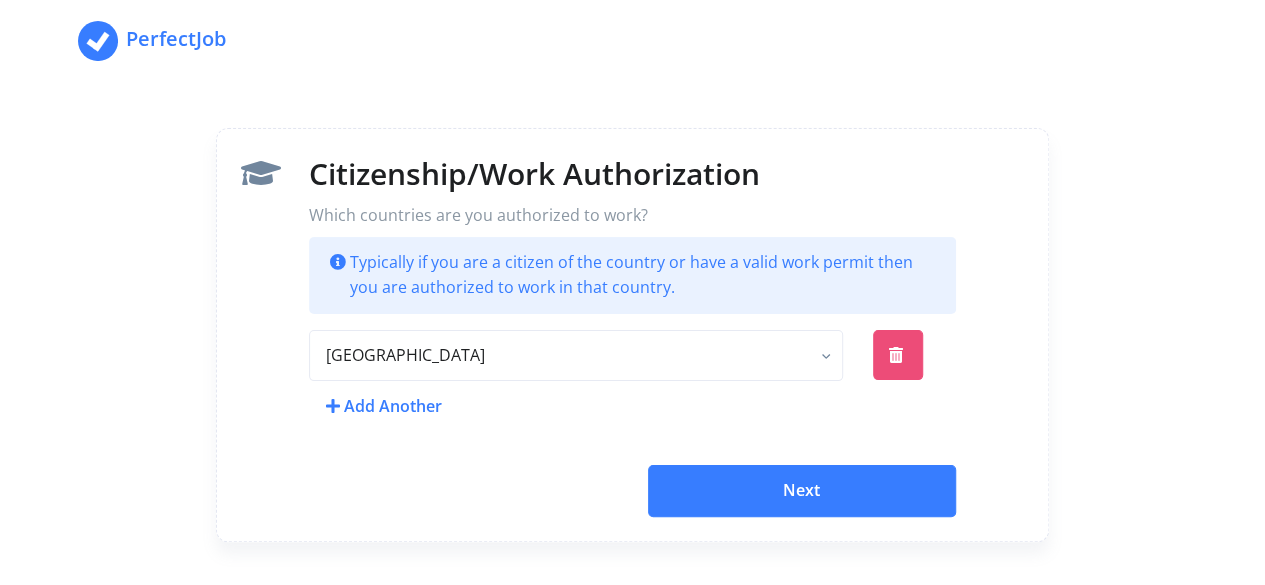 click on "Next" at bounding box center [802, 491] 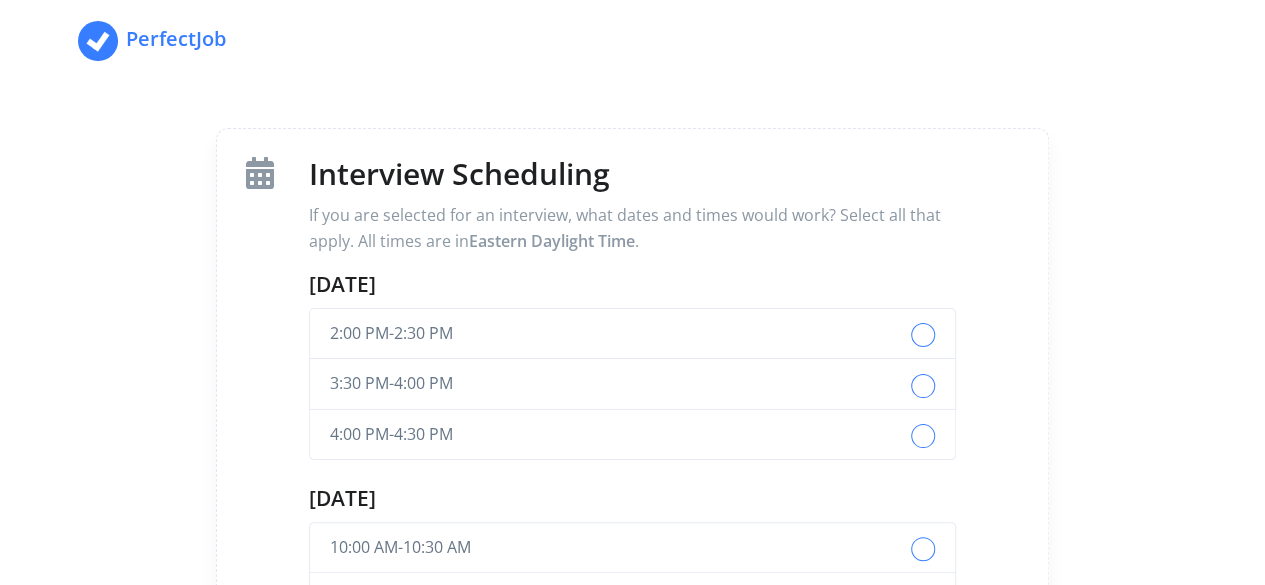 scroll, scrollTop: 508, scrollLeft: 0, axis: vertical 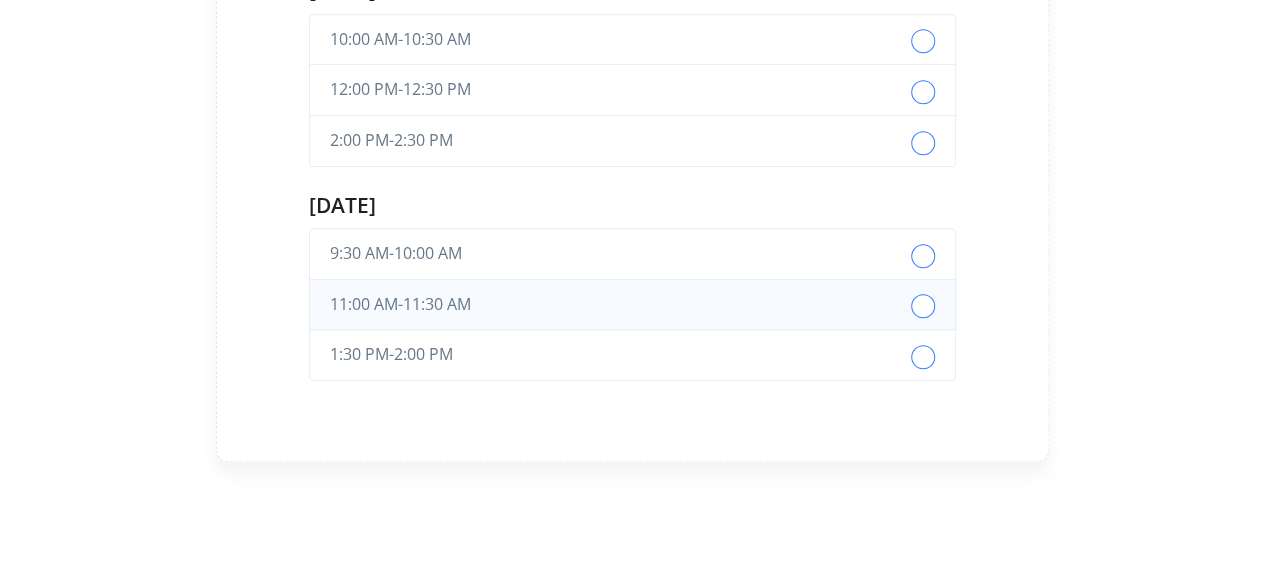 click at bounding box center [923, 306] 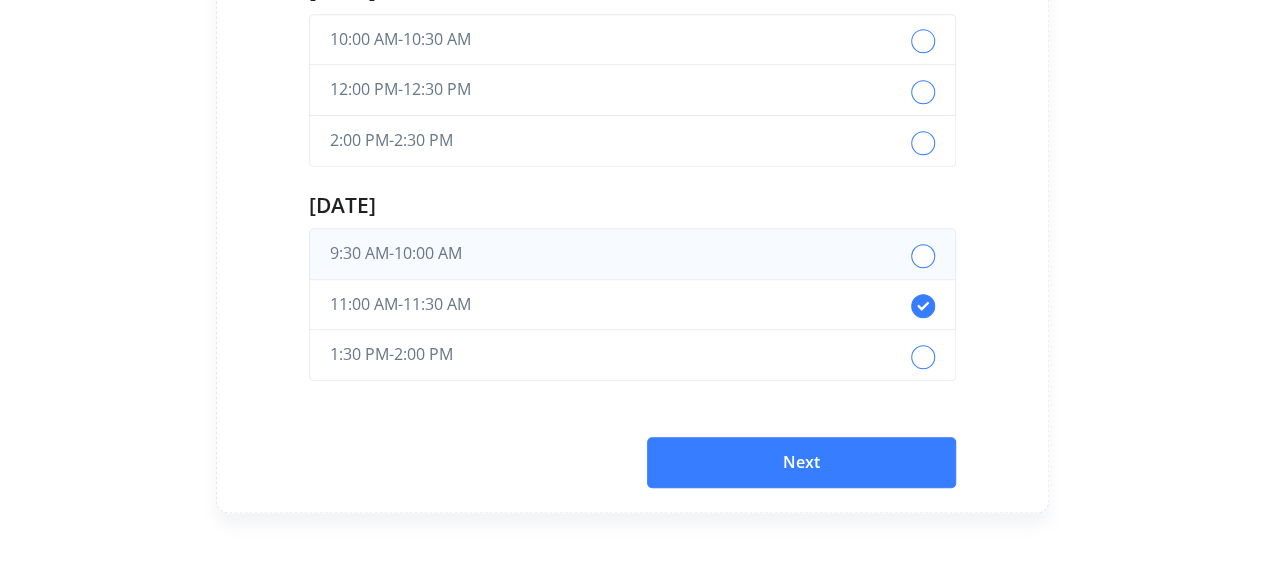click at bounding box center [923, 256] 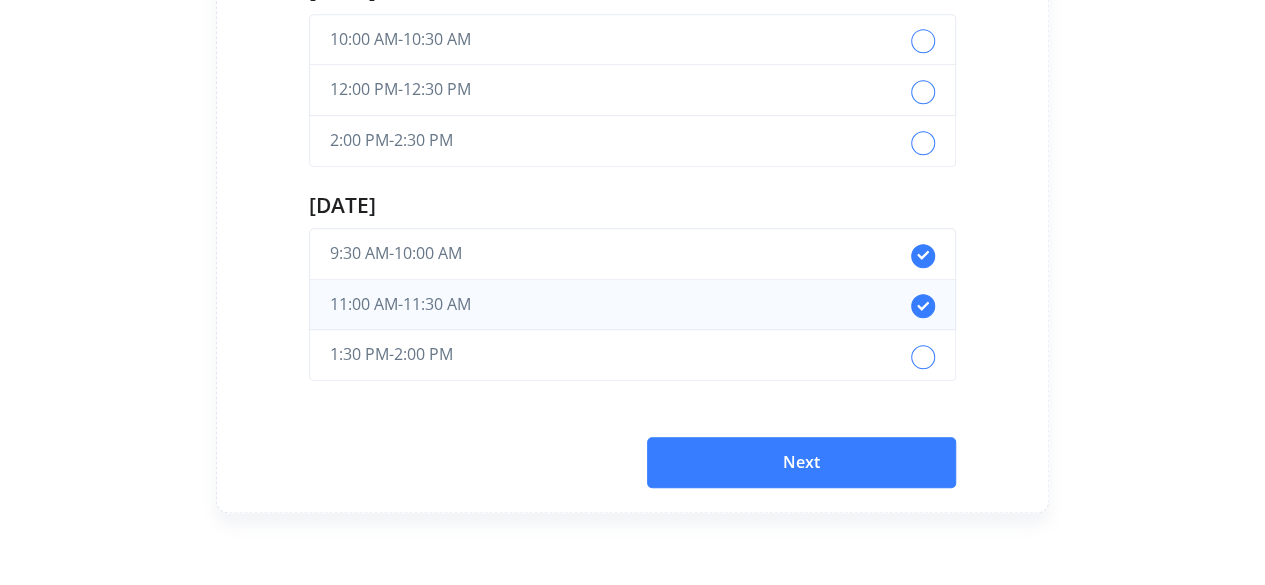click 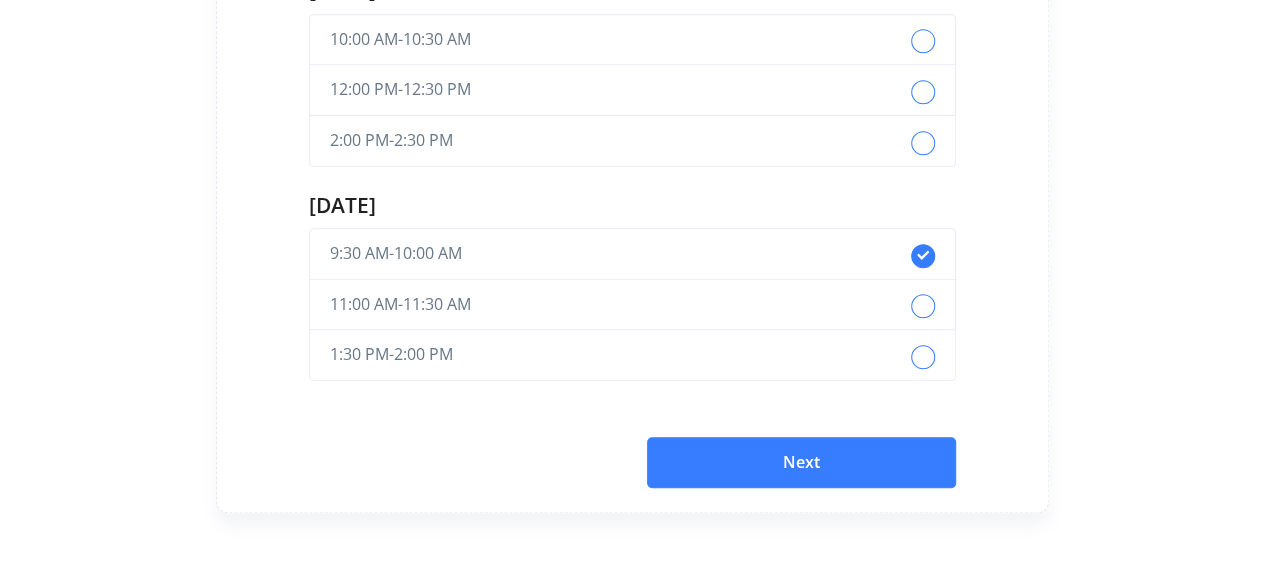 click on "Next" at bounding box center (801, 463) 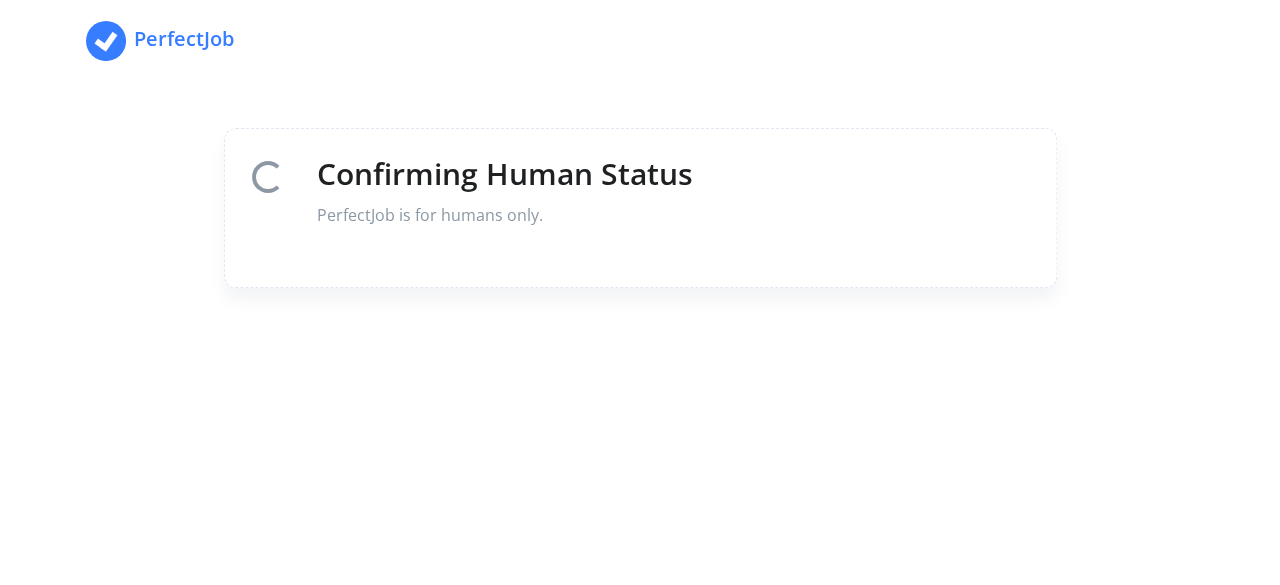 scroll, scrollTop: 0, scrollLeft: 0, axis: both 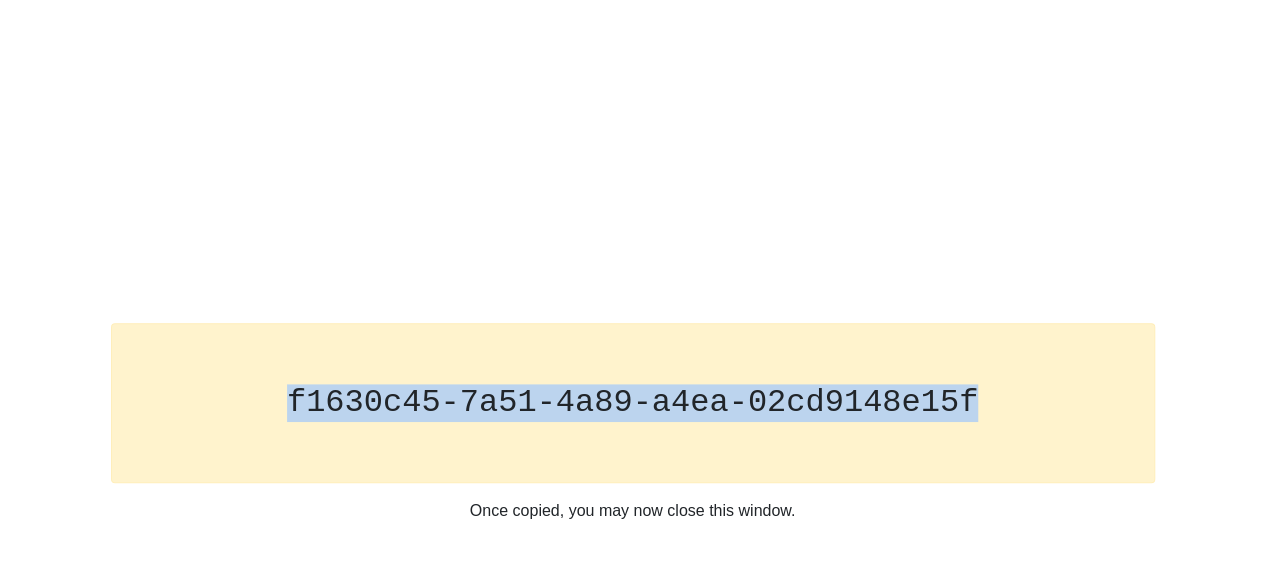drag, startPoint x: 310, startPoint y: 391, endPoint x: 981, endPoint y: 405, distance: 671.14606 